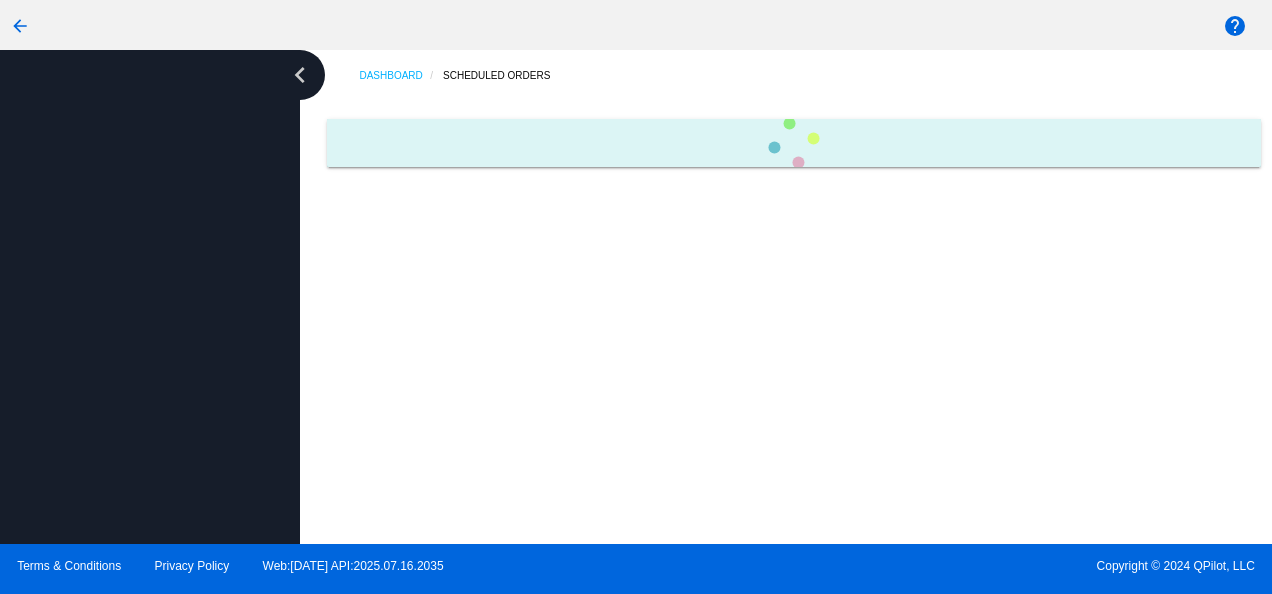 scroll, scrollTop: 0, scrollLeft: 0, axis: both 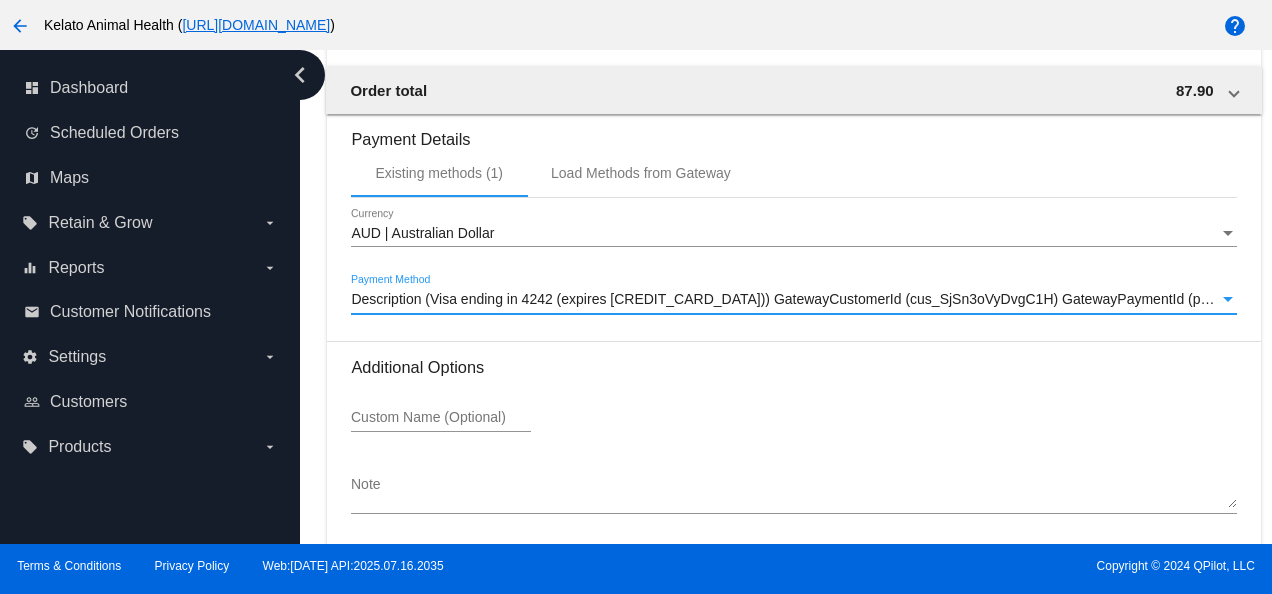 click on "Description (Visa ending in 4242 (expires [CREDIT_CARD_DATA])) GatewayCustomerId (cus_SjSn3oVyDvgC1H)
GatewayPaymentId (pm_1Rnzs1AEeBMozojD9u57N9tc)" at bounding box center (883, 299) 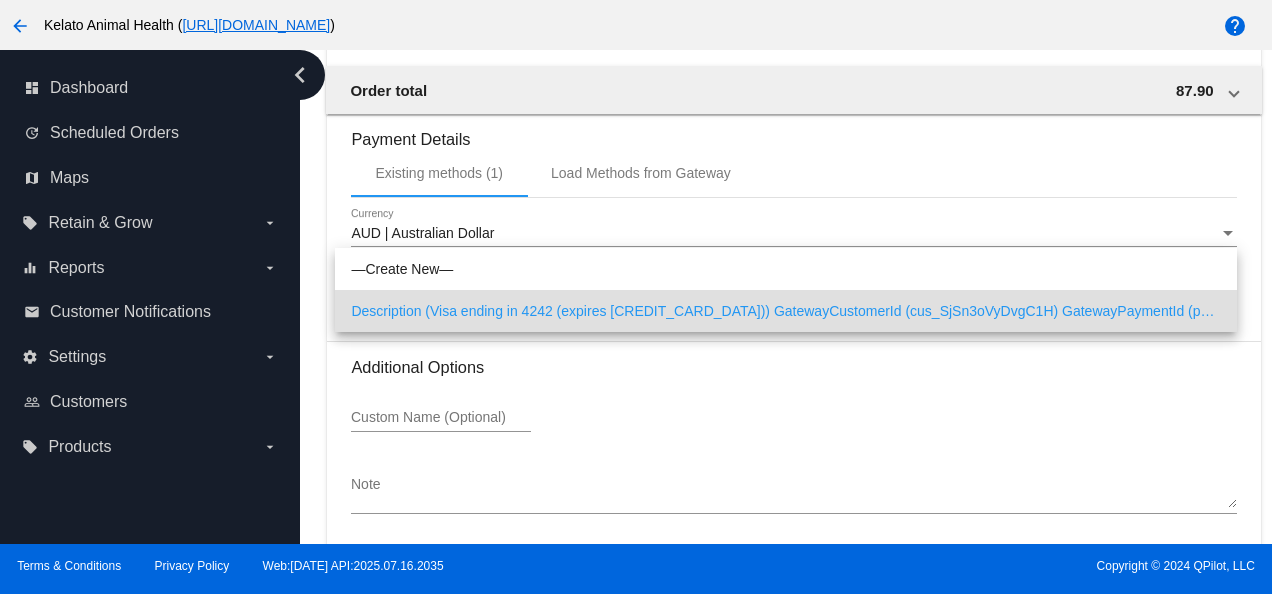 click on "Description (Visa ending in 4242 (expires [CREDIT_CARD_DATA])) GatewayCustomerId (cus_SjSn3oVyDvgC1H)
GatewayPaymentId (pm_1Rnzs1AEeBMozojD9u57N9tc)" at bounding box center (786, 311) 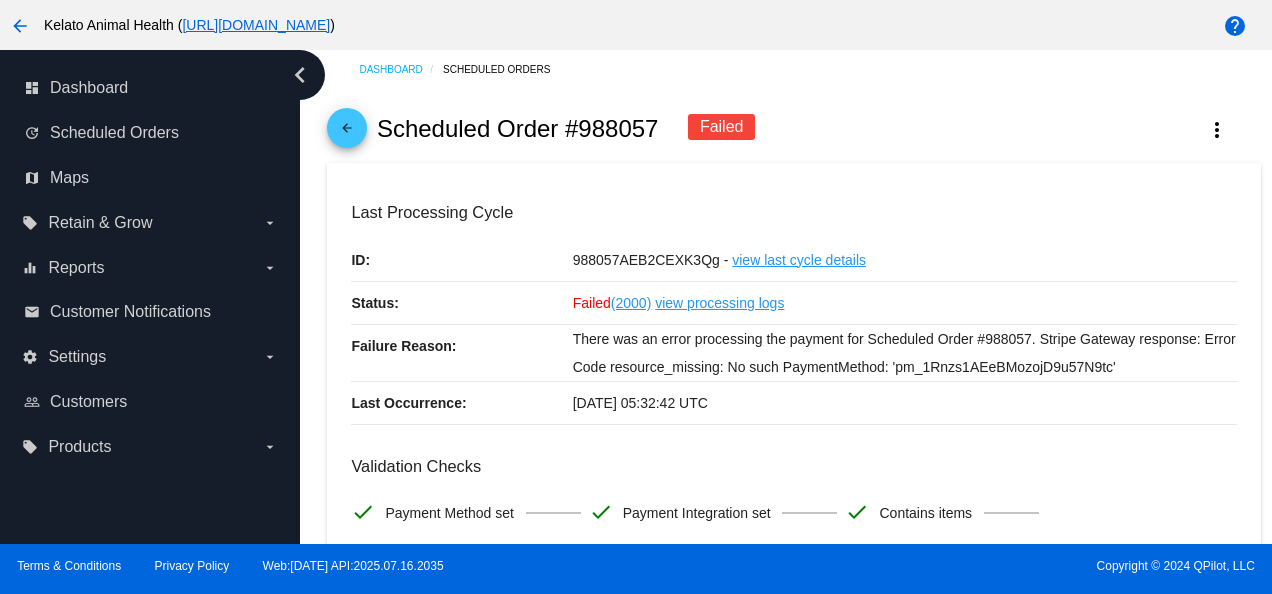 scroll, scrollTop: 0, scrollLeft: 0, axis: both 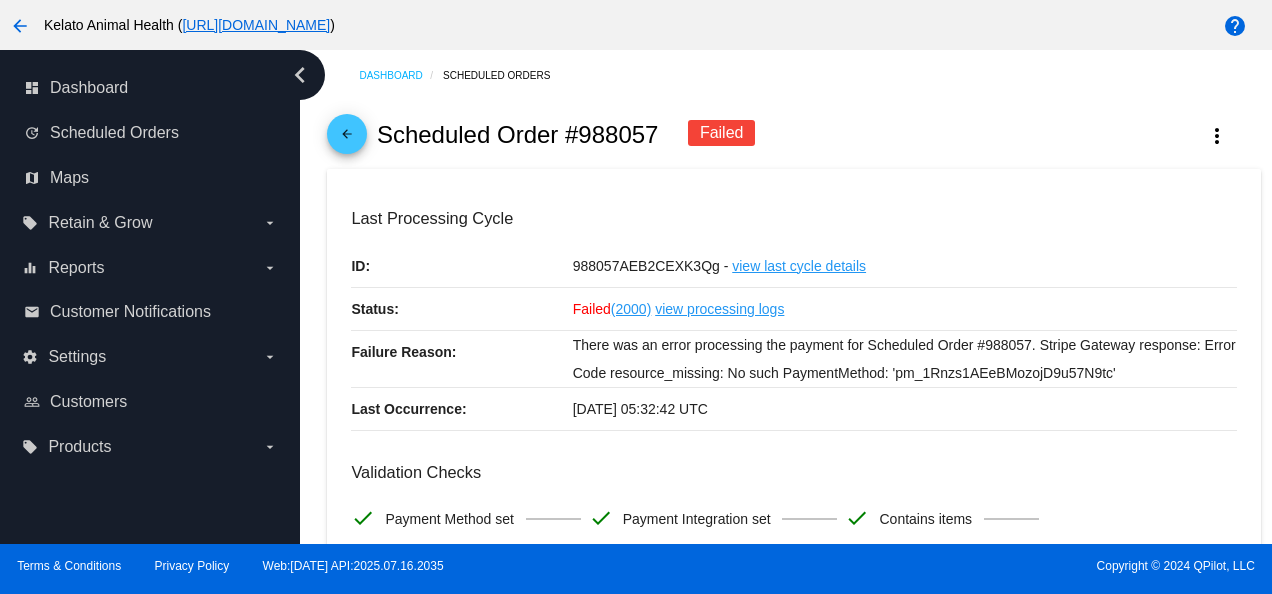 drag, startPoint x: 791, startPoint y: 271, endPoint x: 796, endPoint y: 286, distance: 15.811388 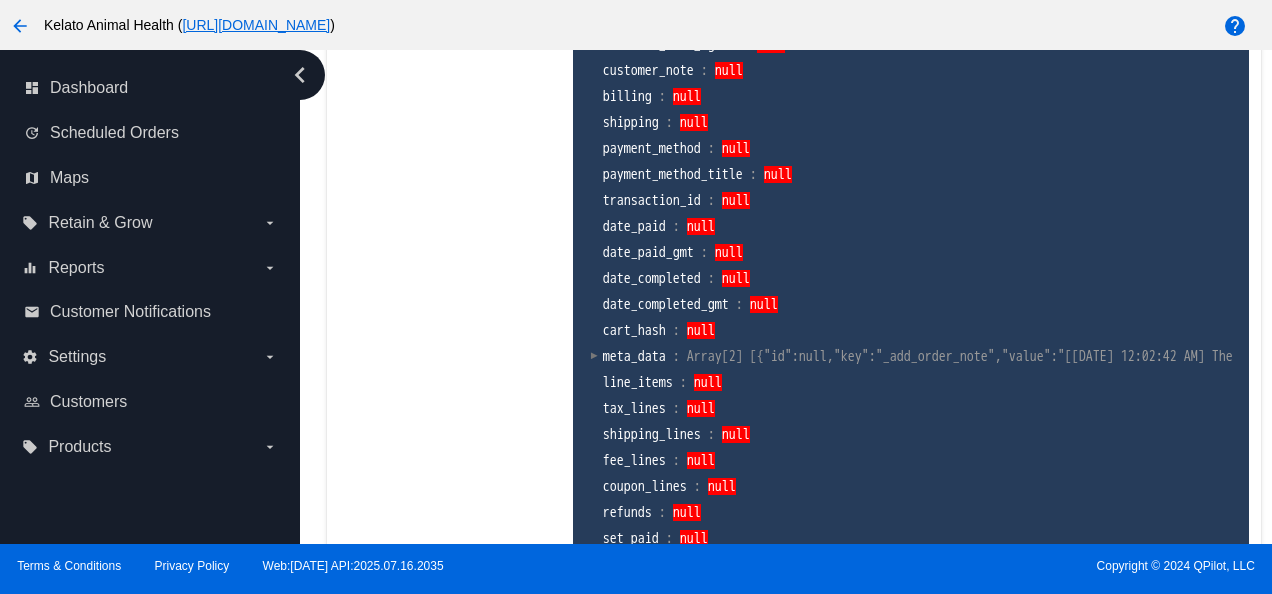 scroll, scrollTop: 3367, scrollLeft: 0, axis: vertical 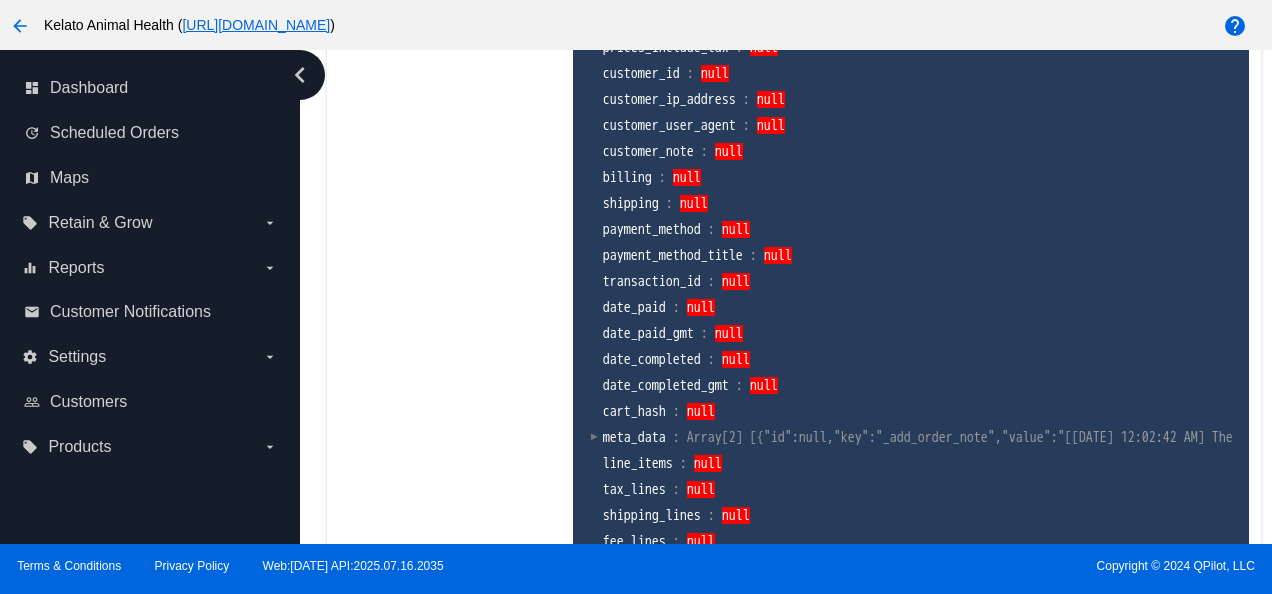 click on "arrow_back" at bounding box center [20, 26] 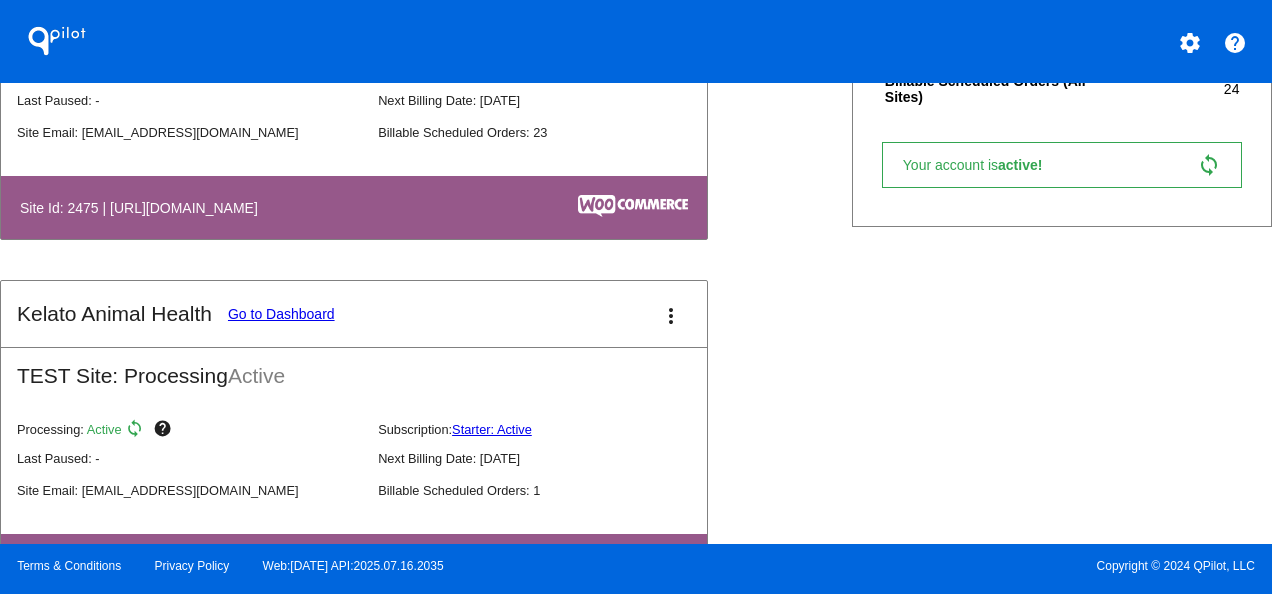 scroll, scrollTop: 696, scrollLeft: 0, axis: vertical 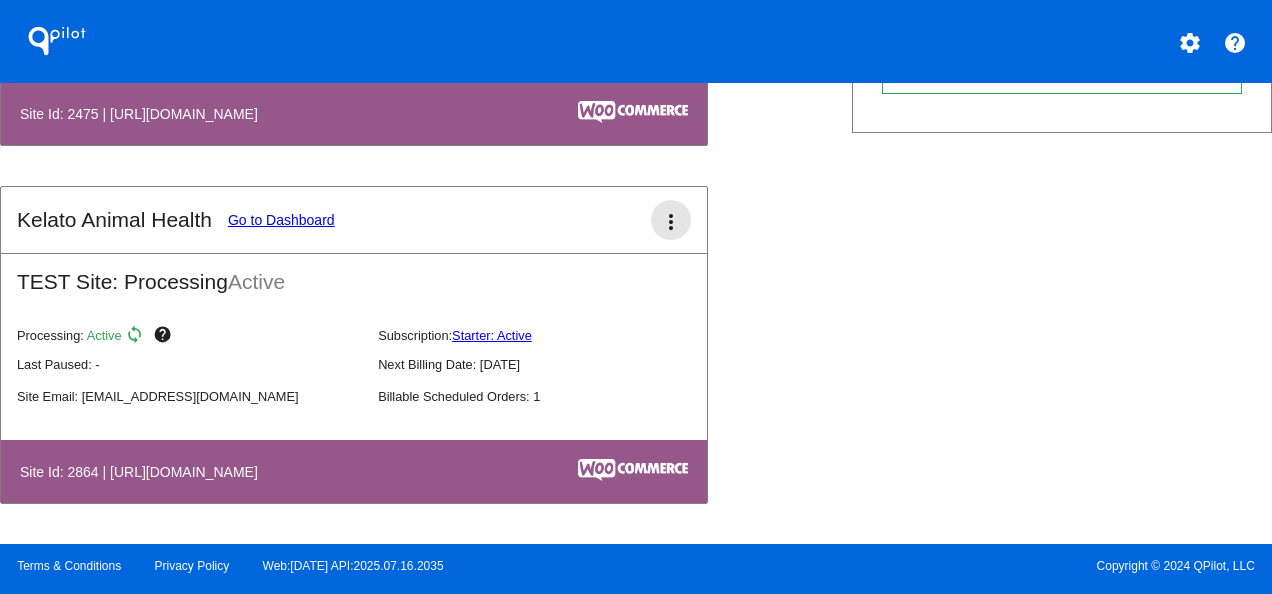 click on "more_vert" at bounding box center (671, 222) 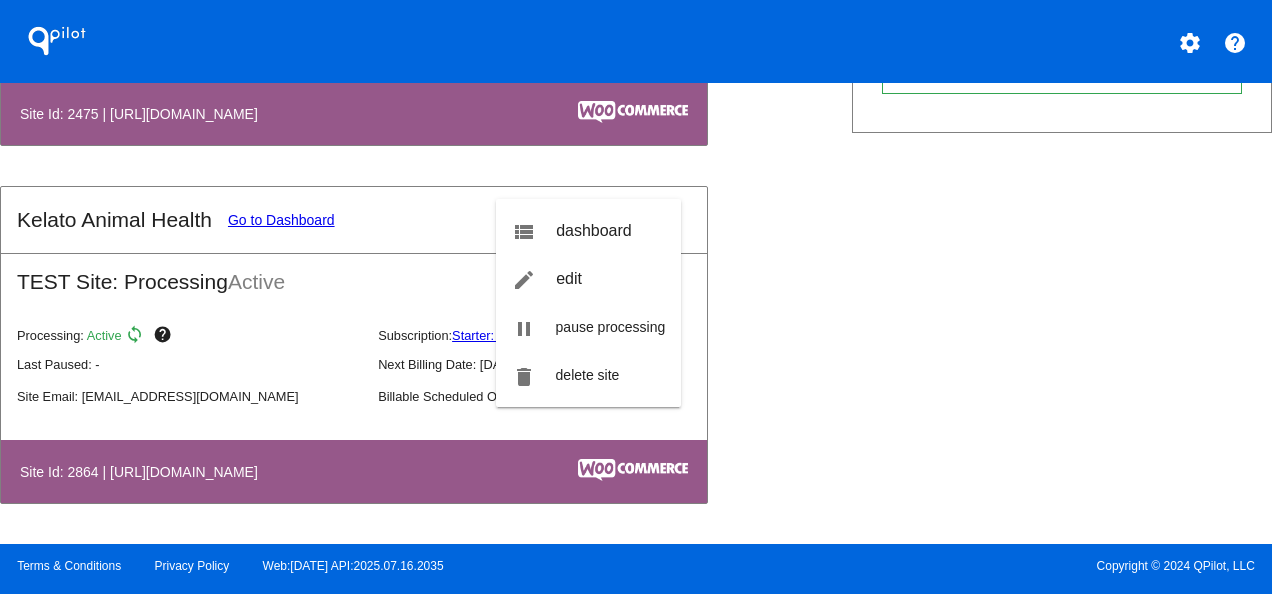 click at bounding box center (636, 297) 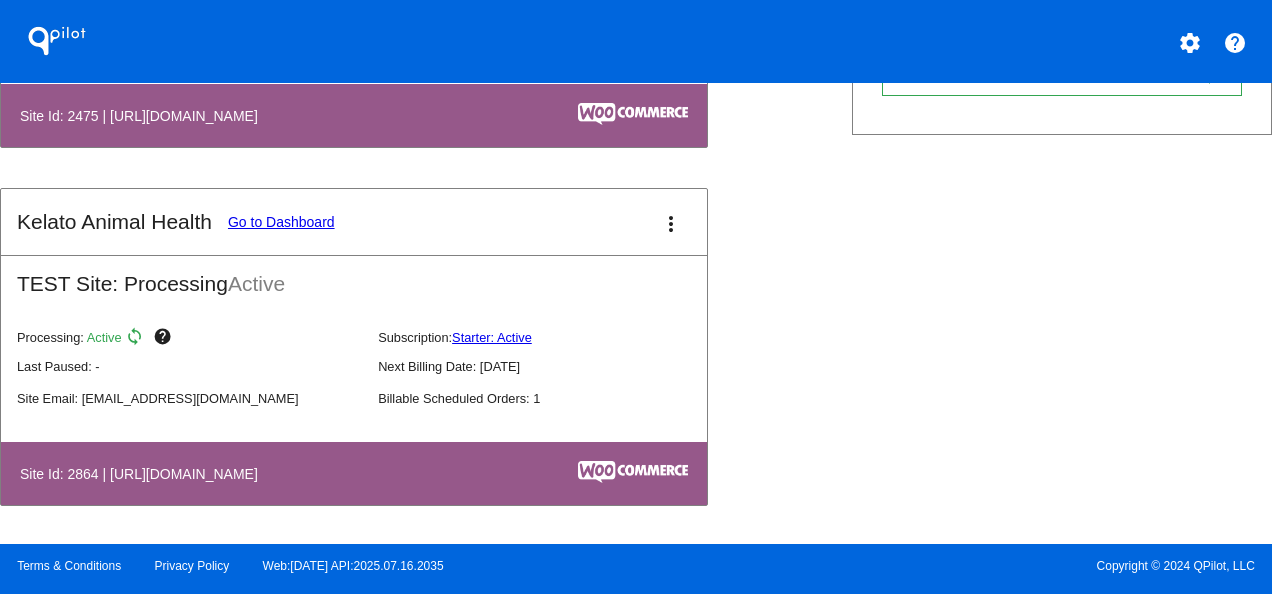 scroll, scrollTop: 696, scrollLeft: 0, axis: vertical 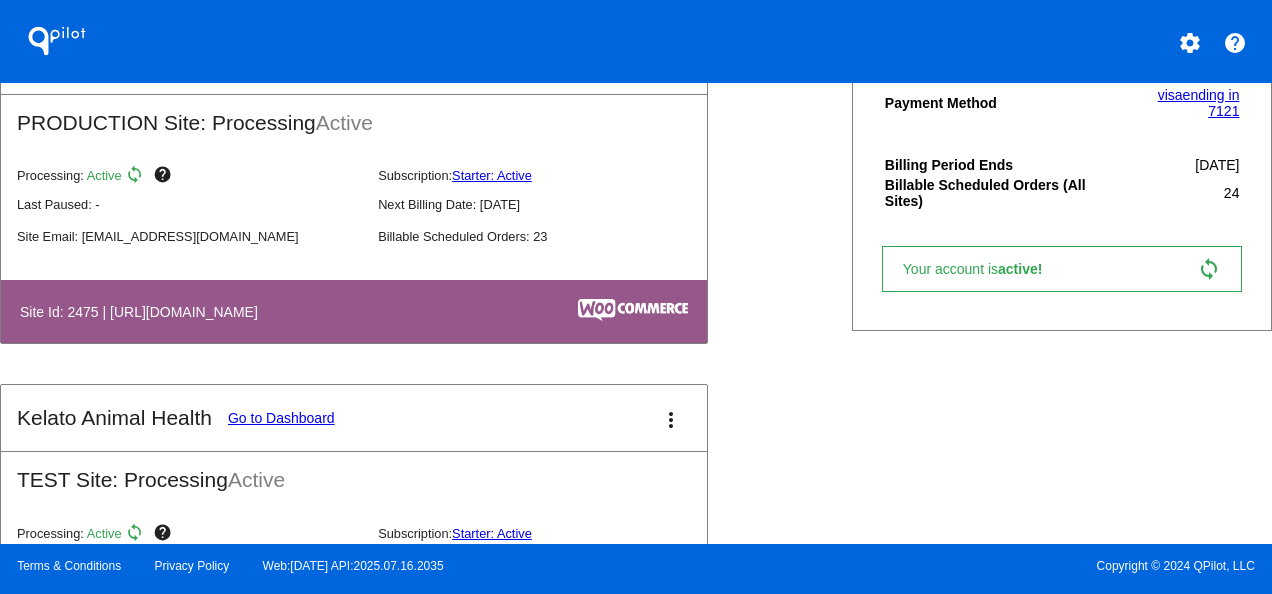 click on "more_vert" at bounding box center (671, 420) 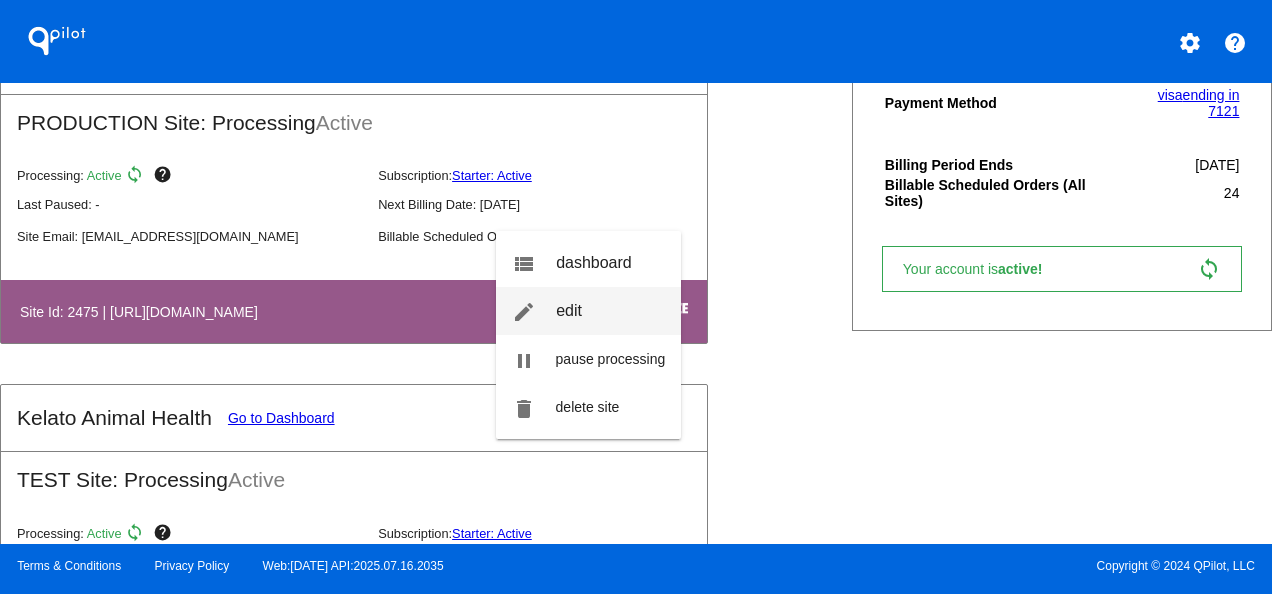 click on "edit" at bounding box center [569, 310] 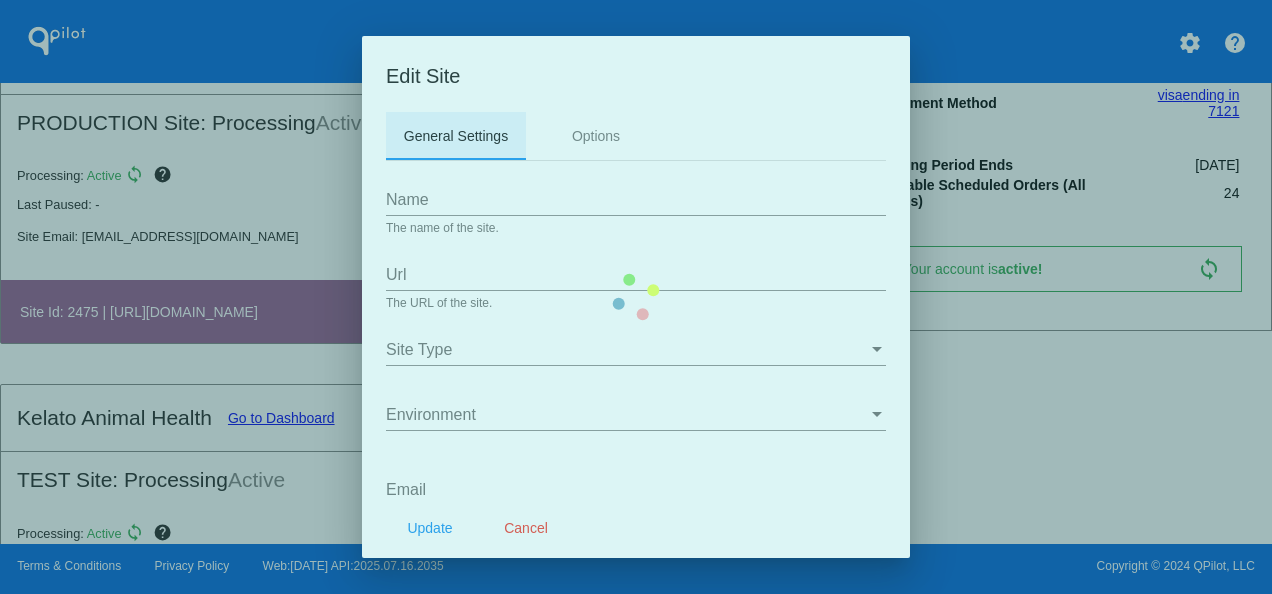 type on "Kelato Animal Health" 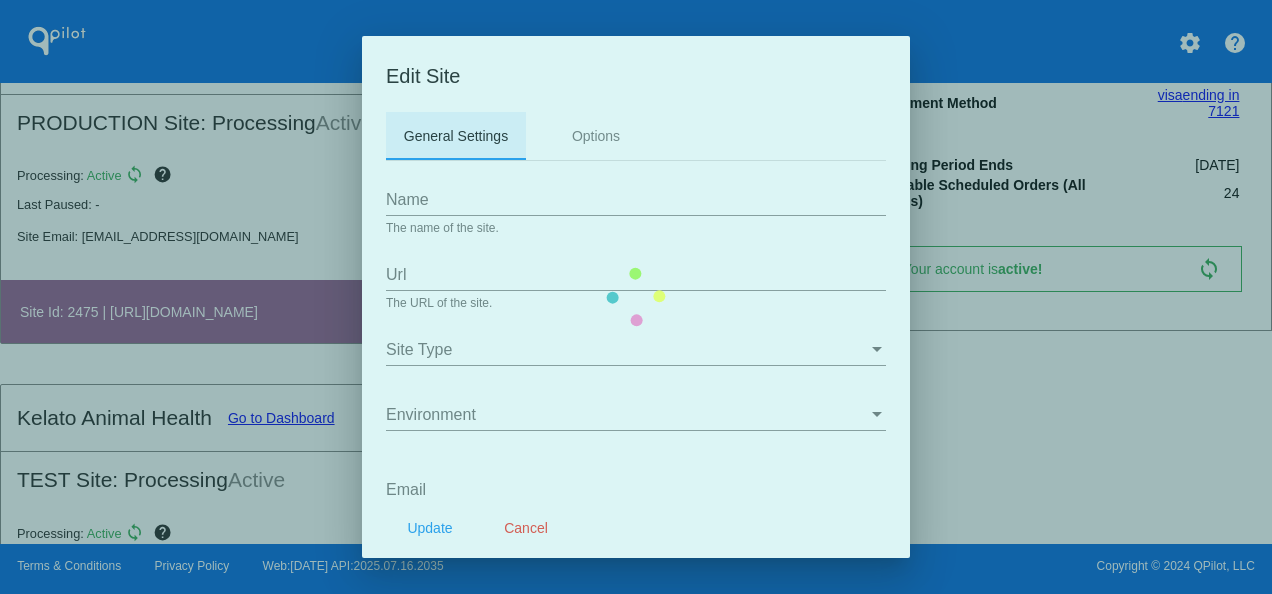 type on "[URL][DOMAIN_NAME]" 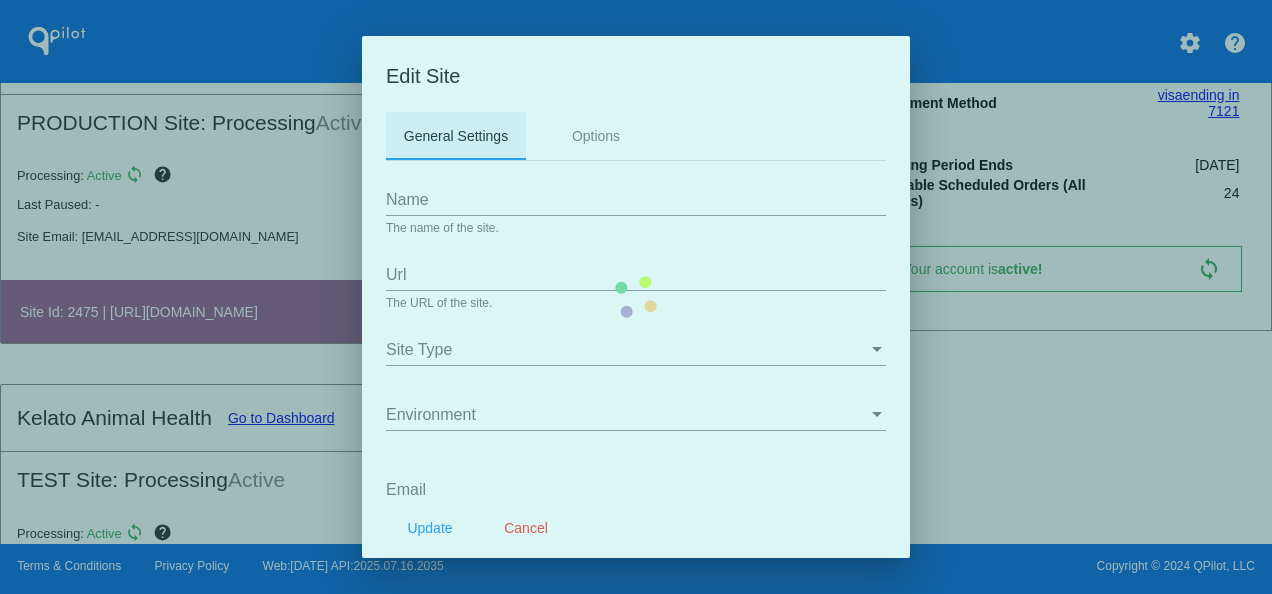 type on "[EMAIL_ADDRESS][DOMAIN_NAME]" 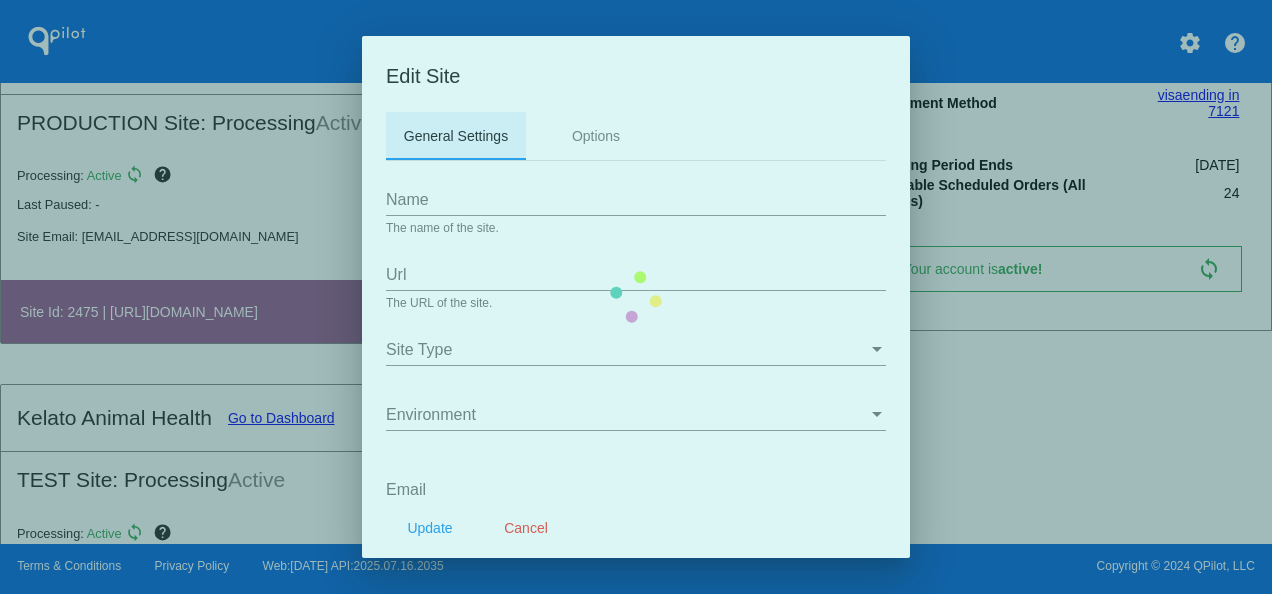 type on "/my-account/scheduled-orders/" 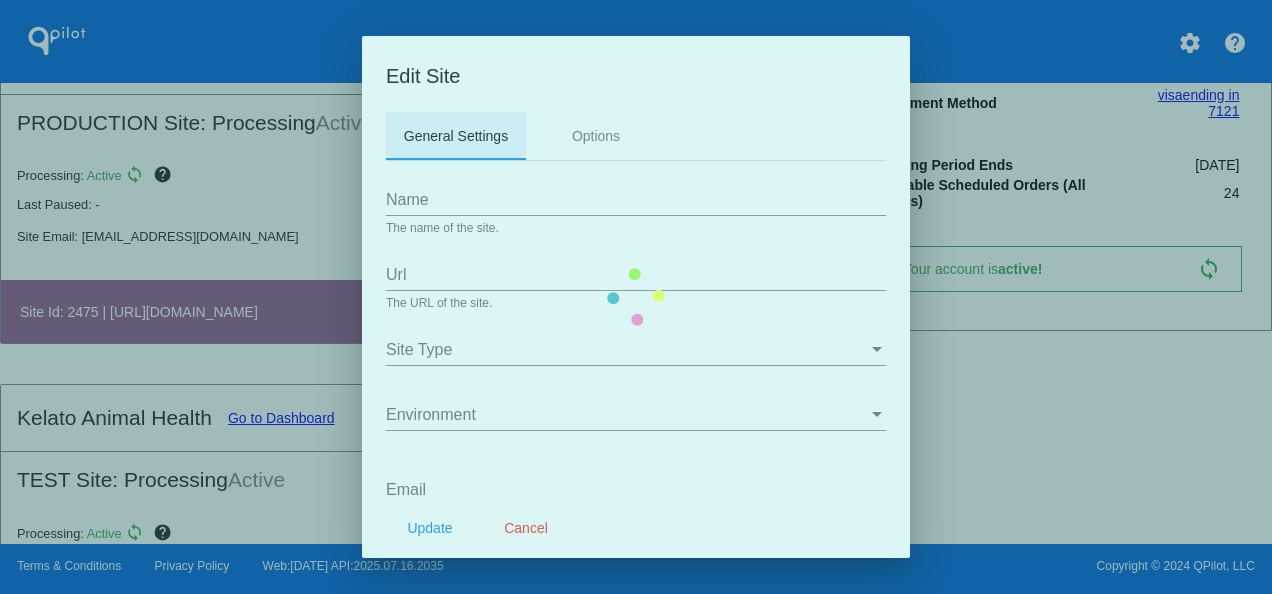 type on "/my-account/payment-methods" 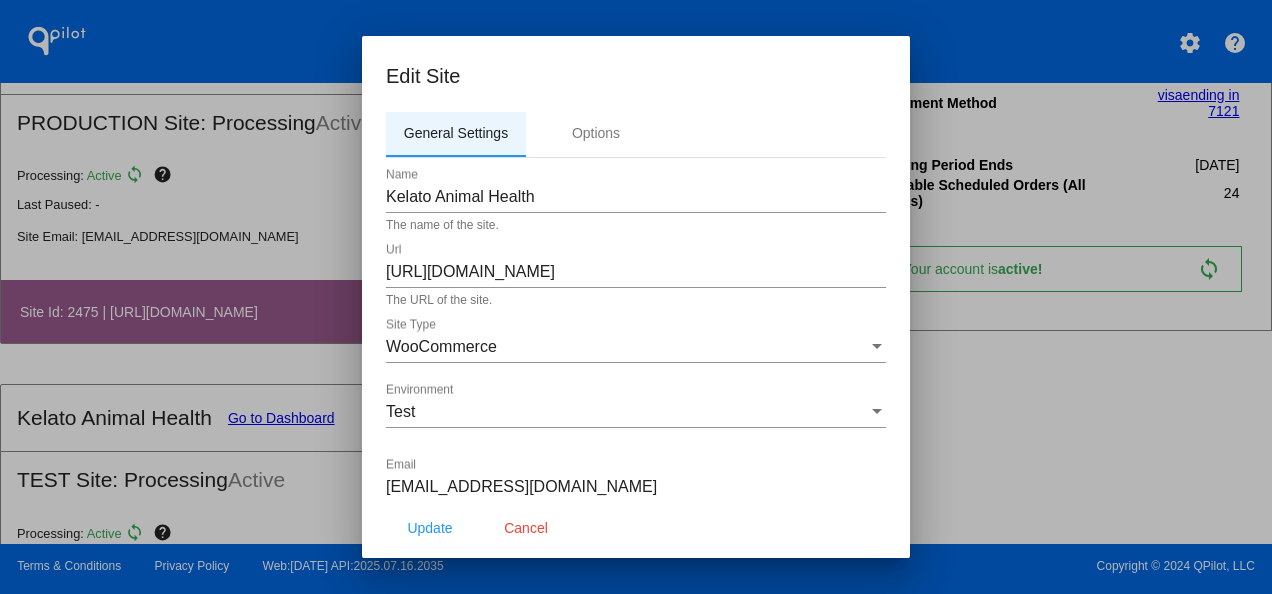 scroll, scrollTop: 0, scrollLeft: 0, axis: both 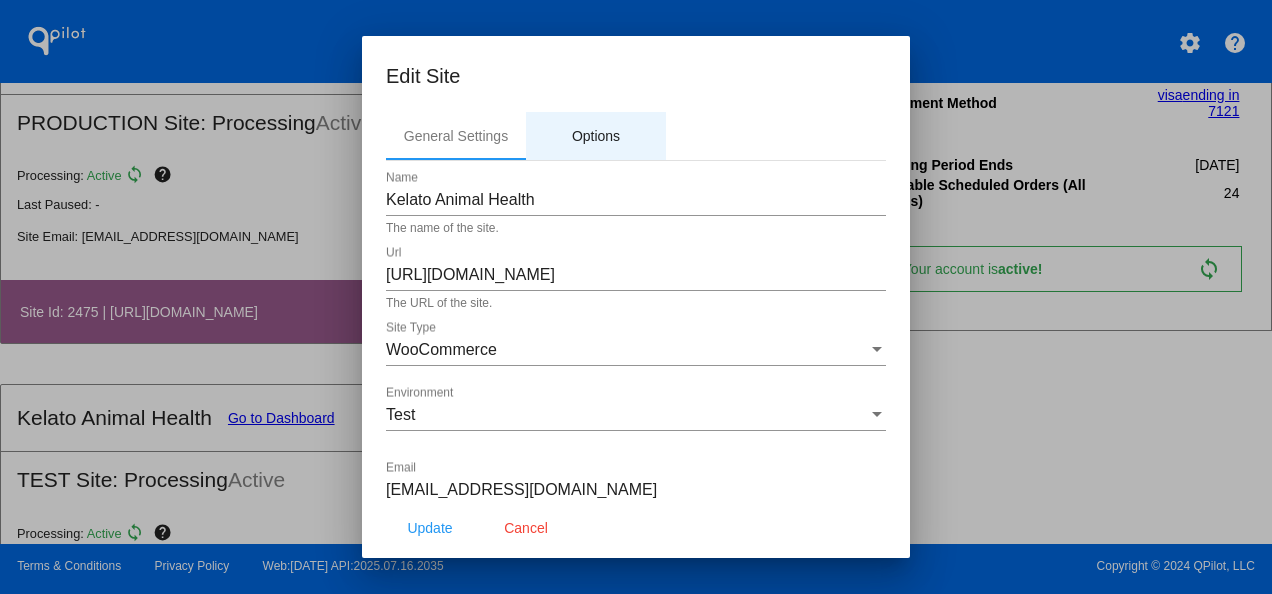 click on "Options" at bounding box center [596, 136] 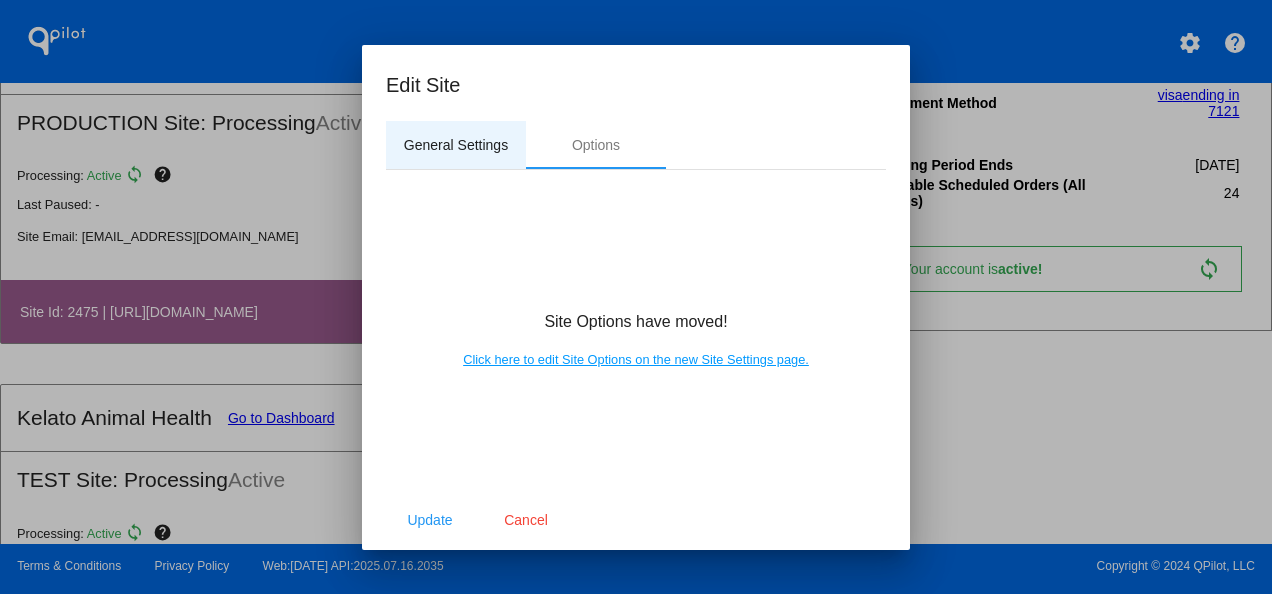 click on "General Settings" at bounding box center (456, 145) 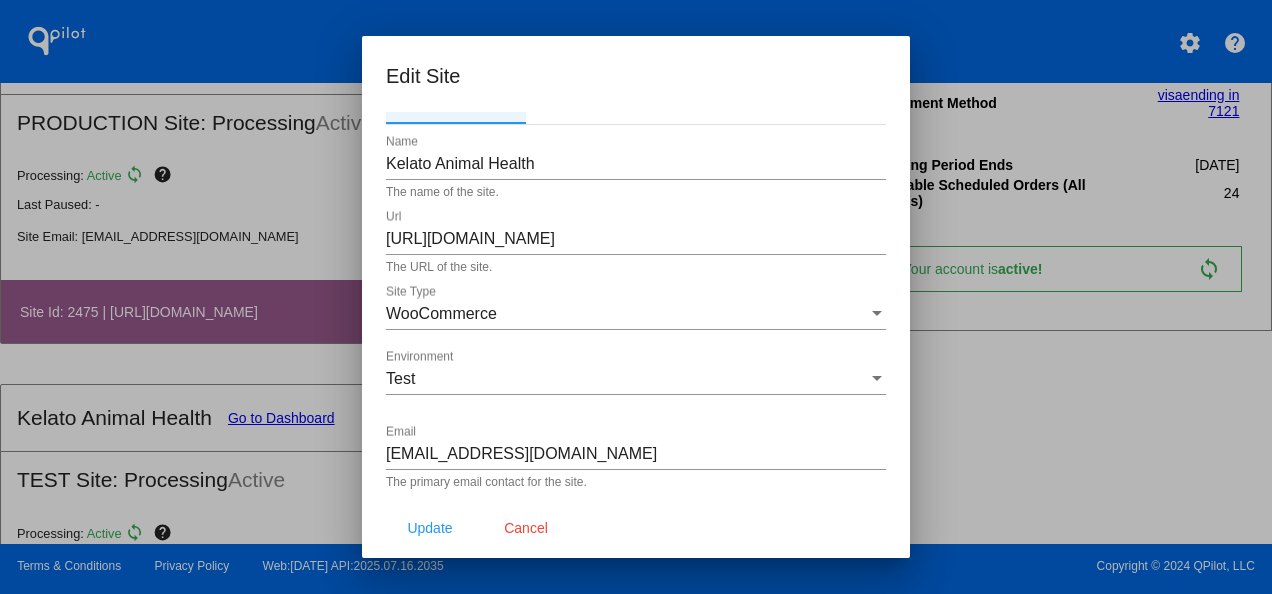 scroll, scrollTop: 0, scrollLeft: 0, axis: both 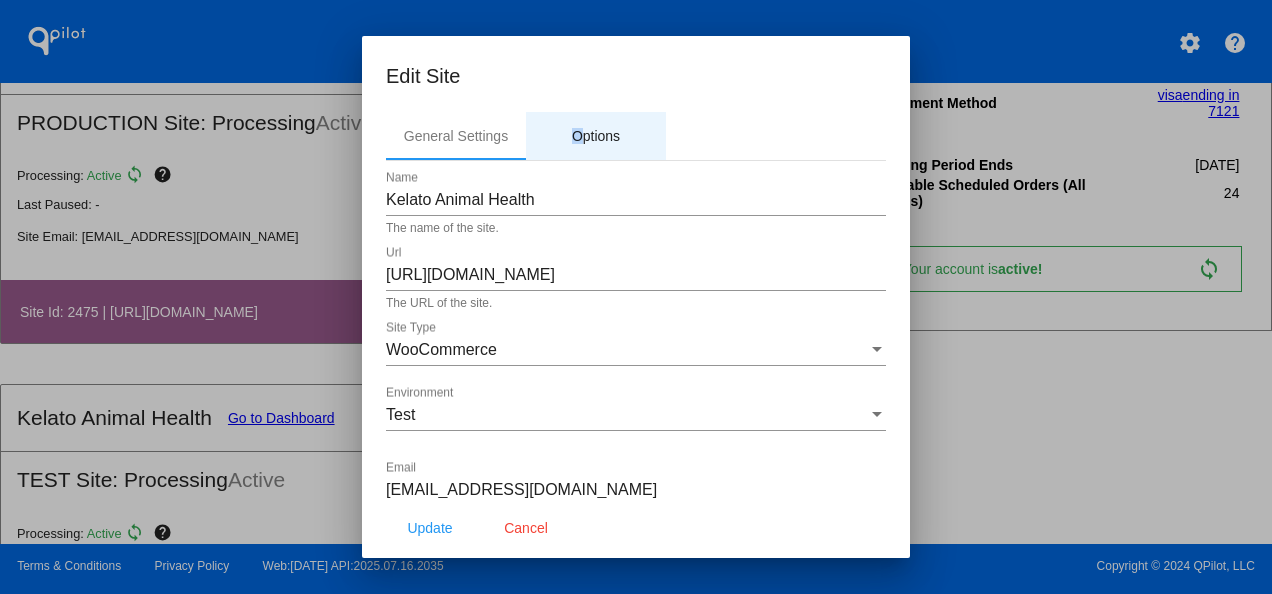 click on "Options" at bounding box center [596, 136] 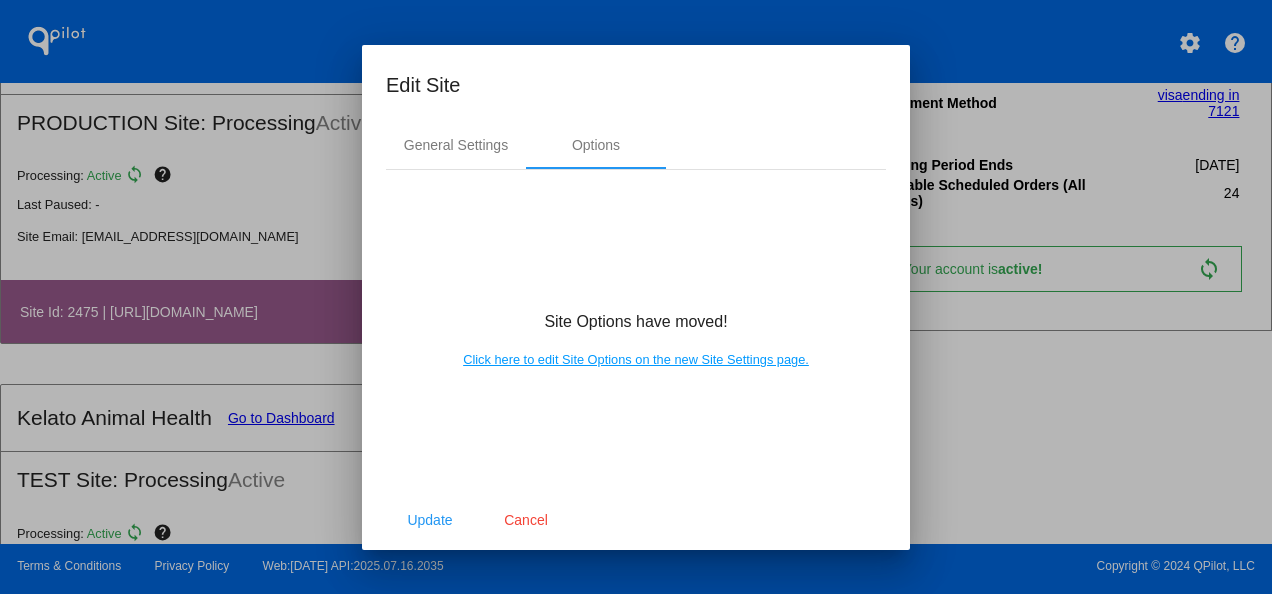 click at bounding box center (636, 297) 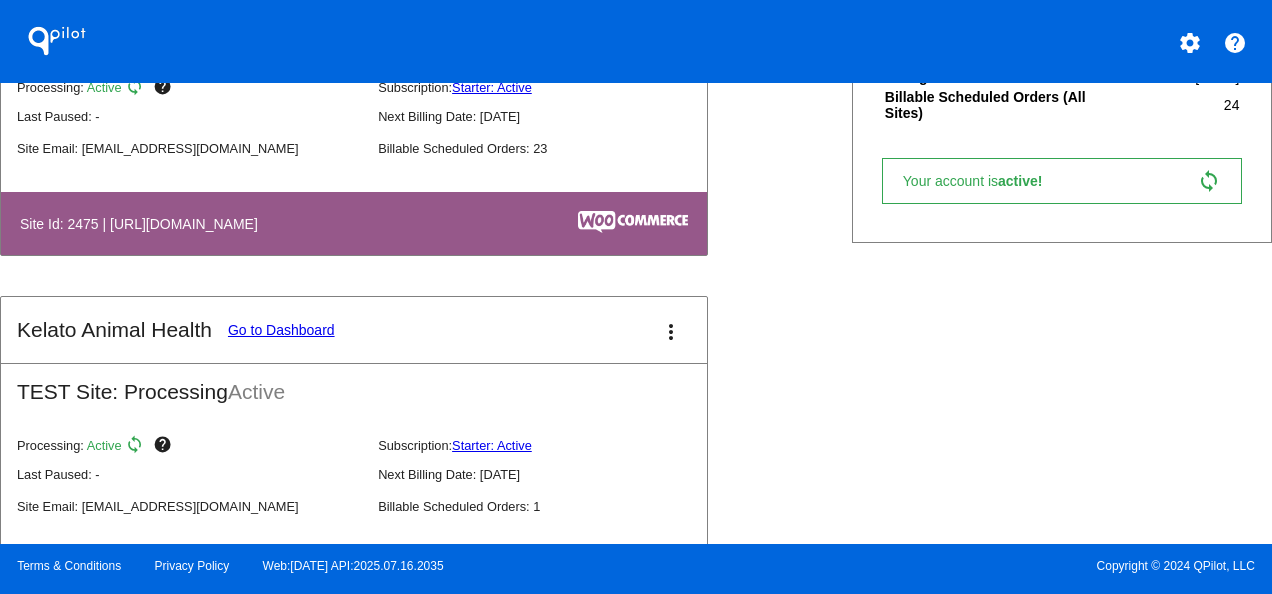 scroll, scrollTop: 696, scrollLeft: 0, axis: vertical 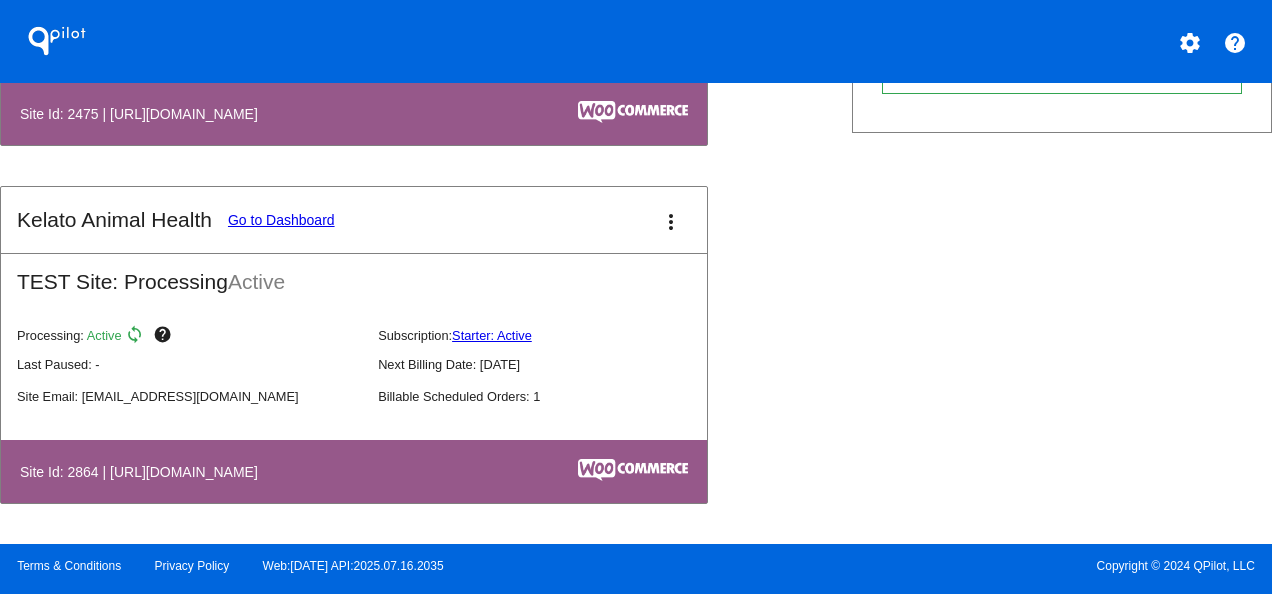click on "more_vert" at bounding box center (671, 222) 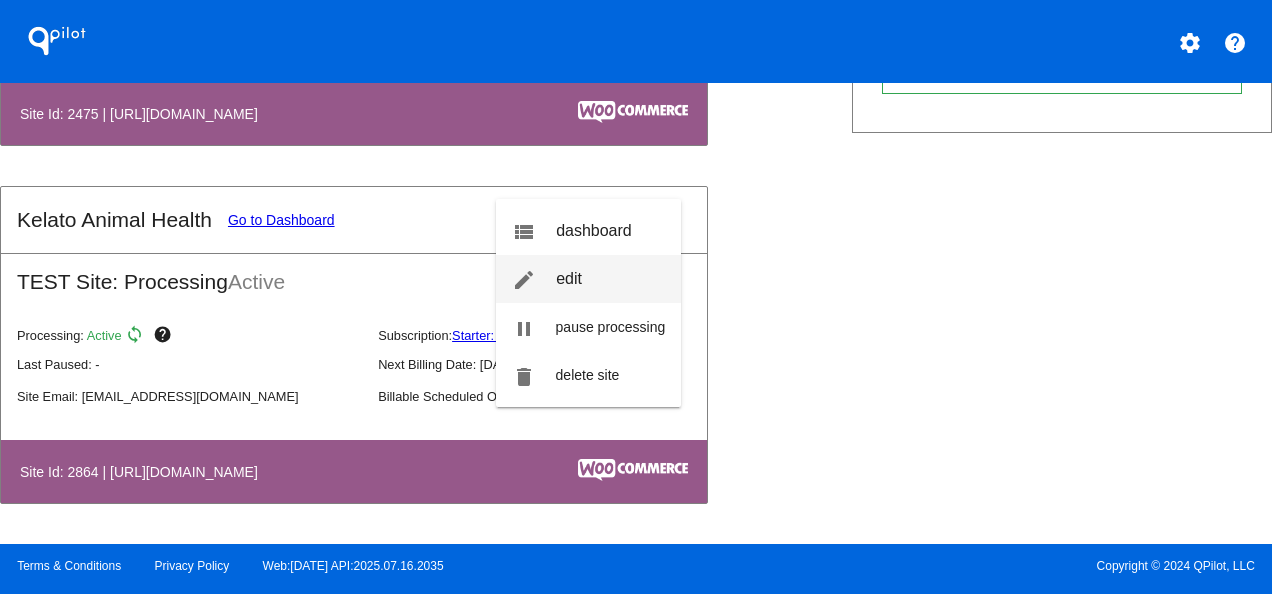 click on "edit
edit" at bounding box center (589, 279) 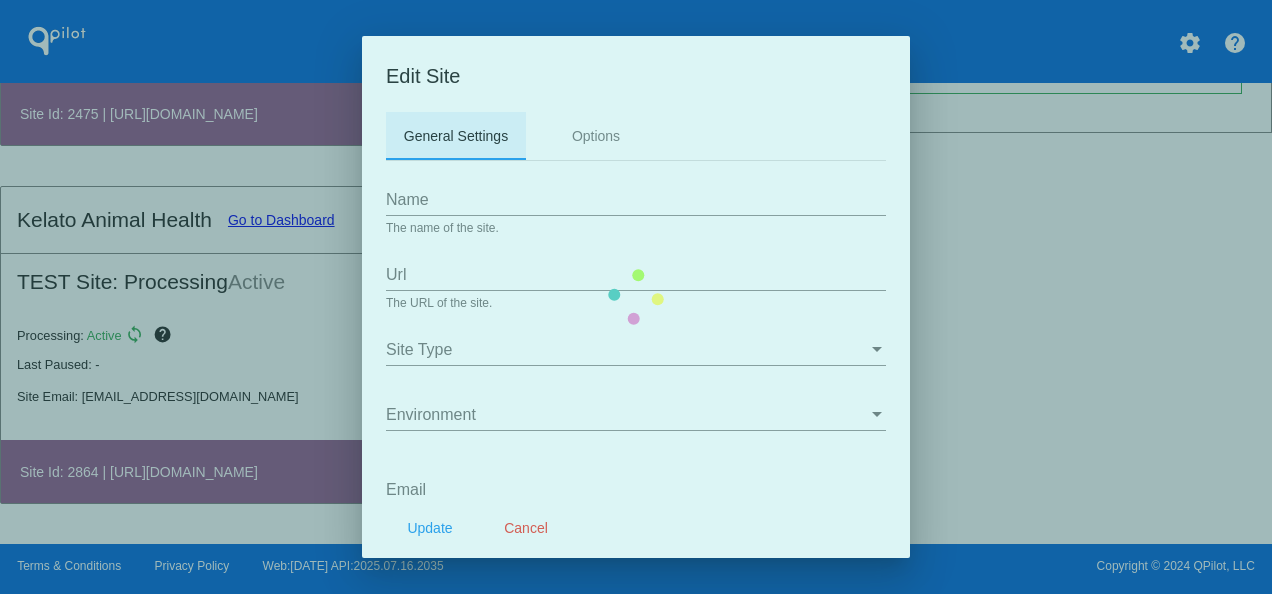 type on "Kelato Animal Health" 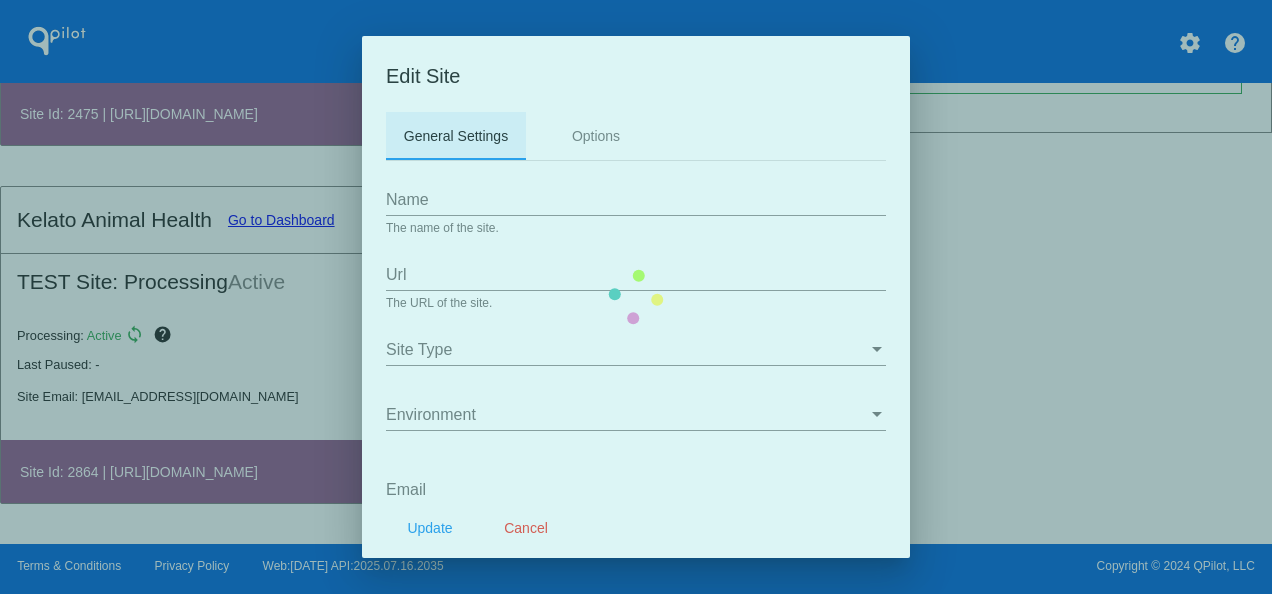 type on "[URL][DOMAIN_NAME]" 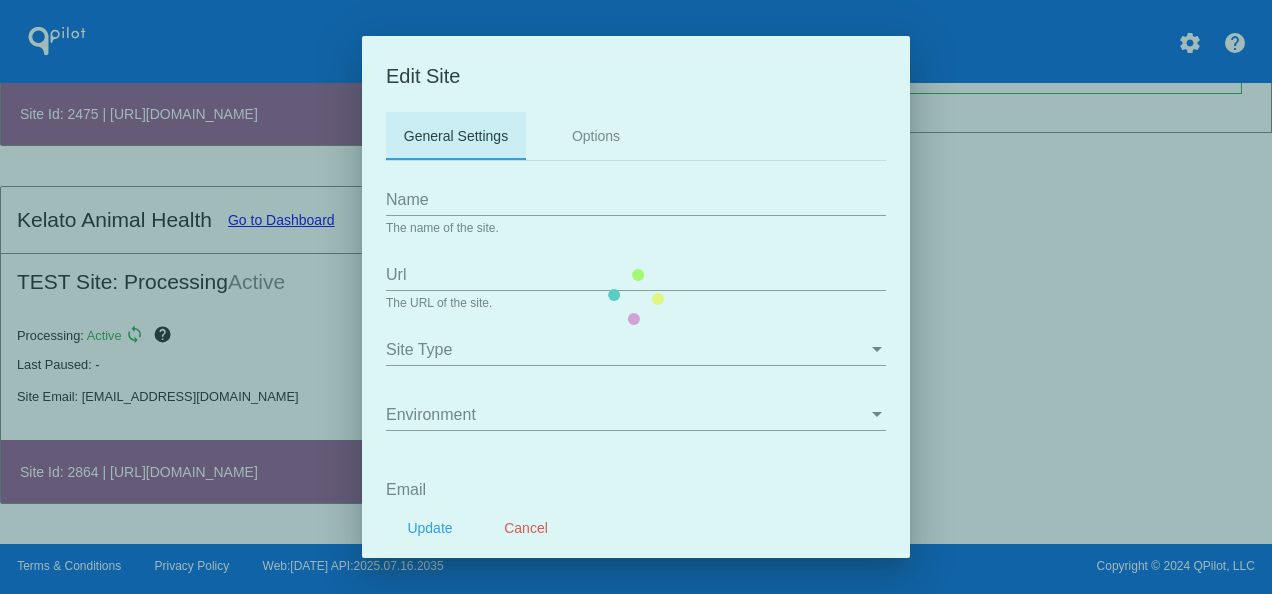 type on "[EMAIL_ADDRESS][DOMAIN_NAME]" 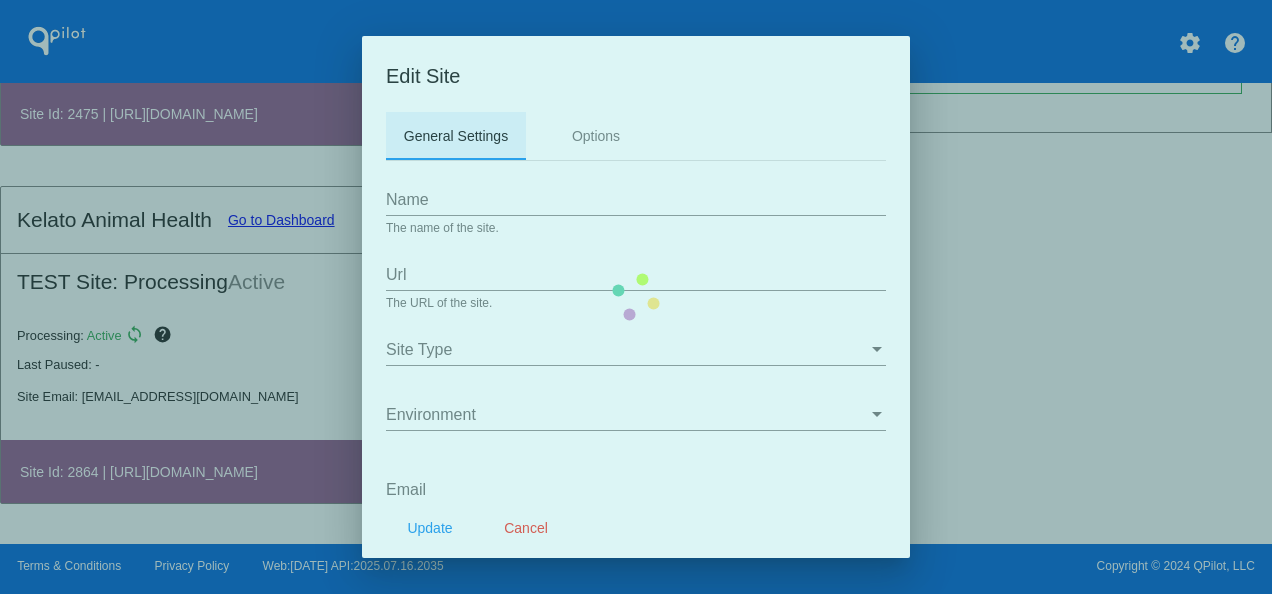 type on "/my-account/scheduled-orders/" 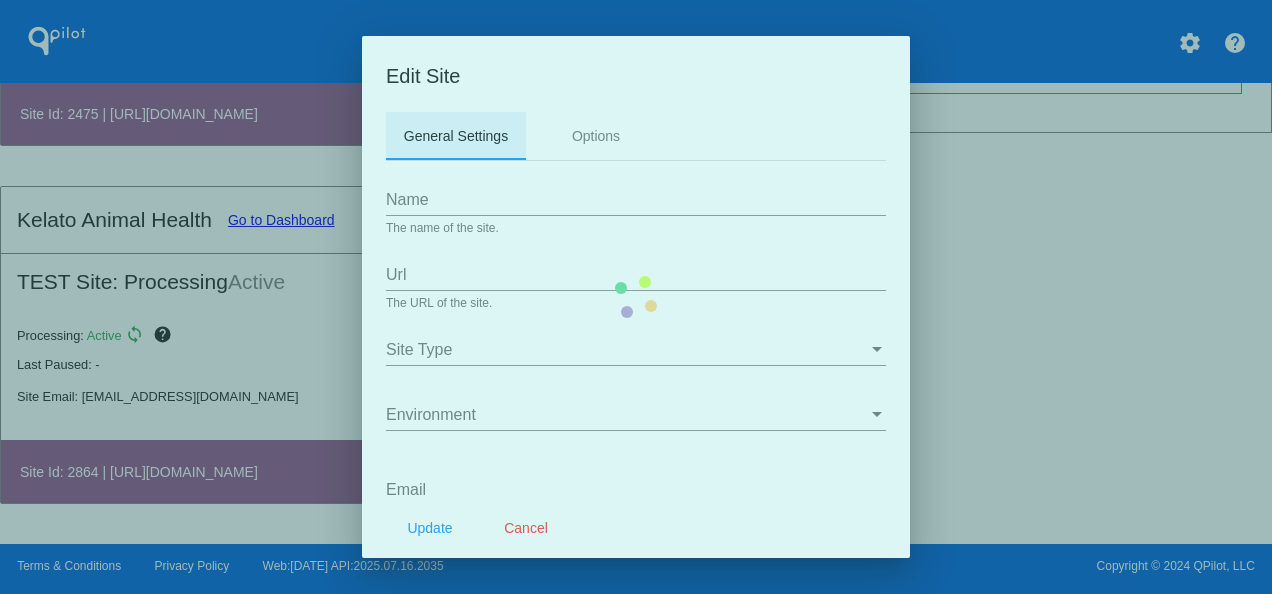 type on "/my-account/payment-methods" 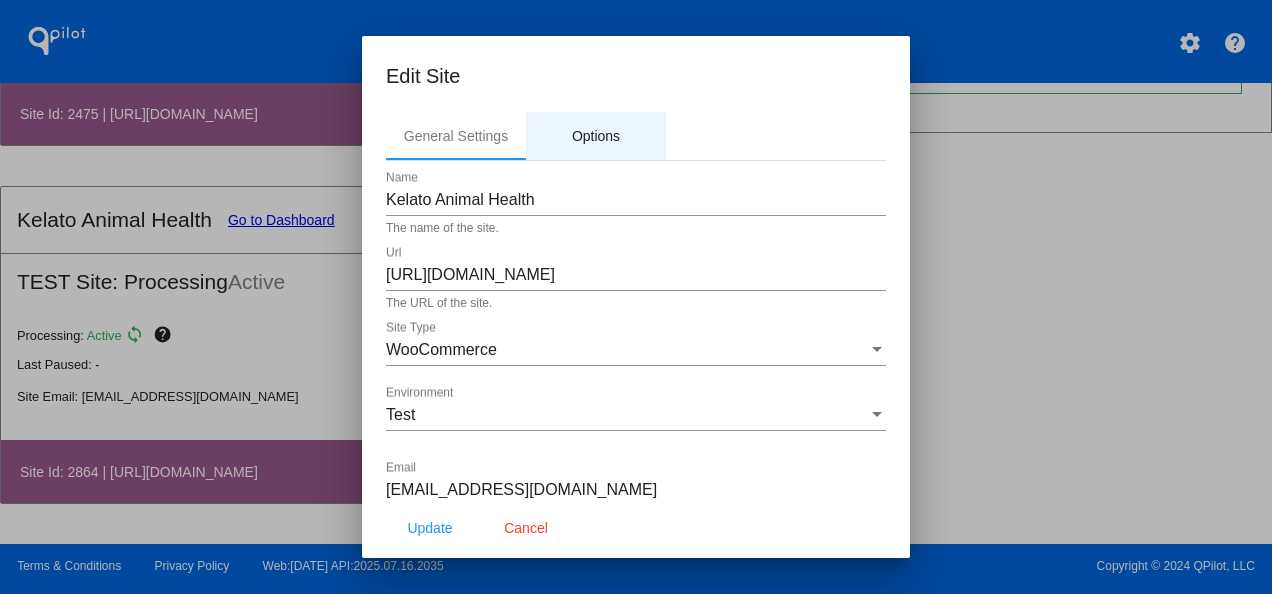 click on "Options" at bounding box center [596, 136] 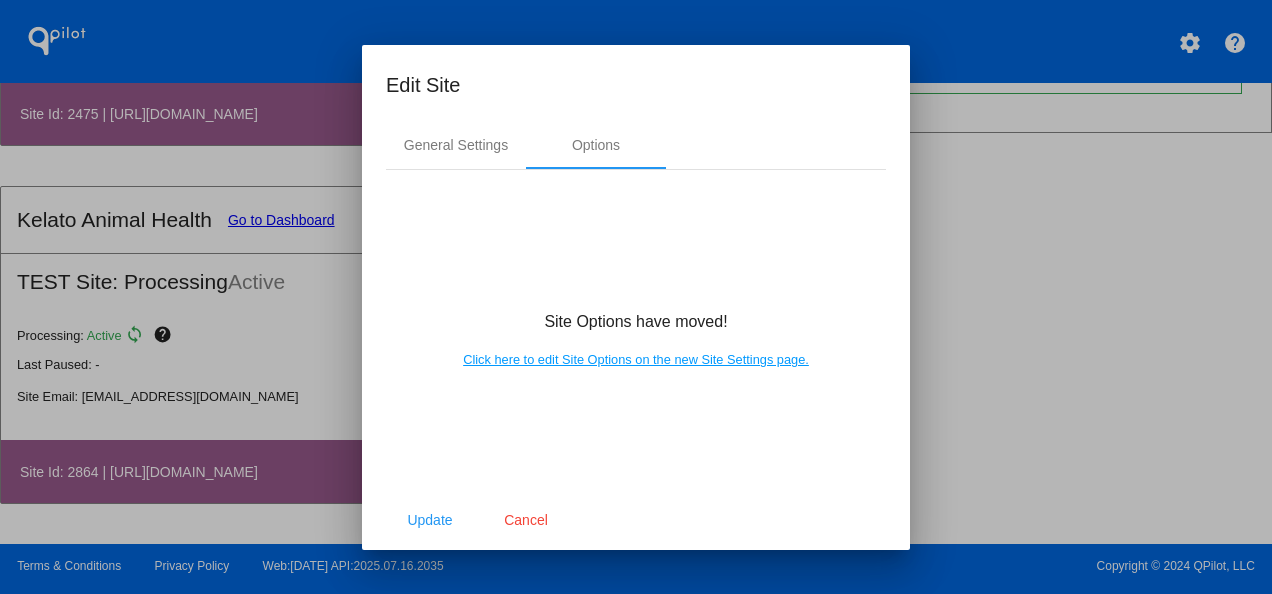 click on "Click here to edit Site Options on the new Site Settings page." at bounding box center [636, 359] 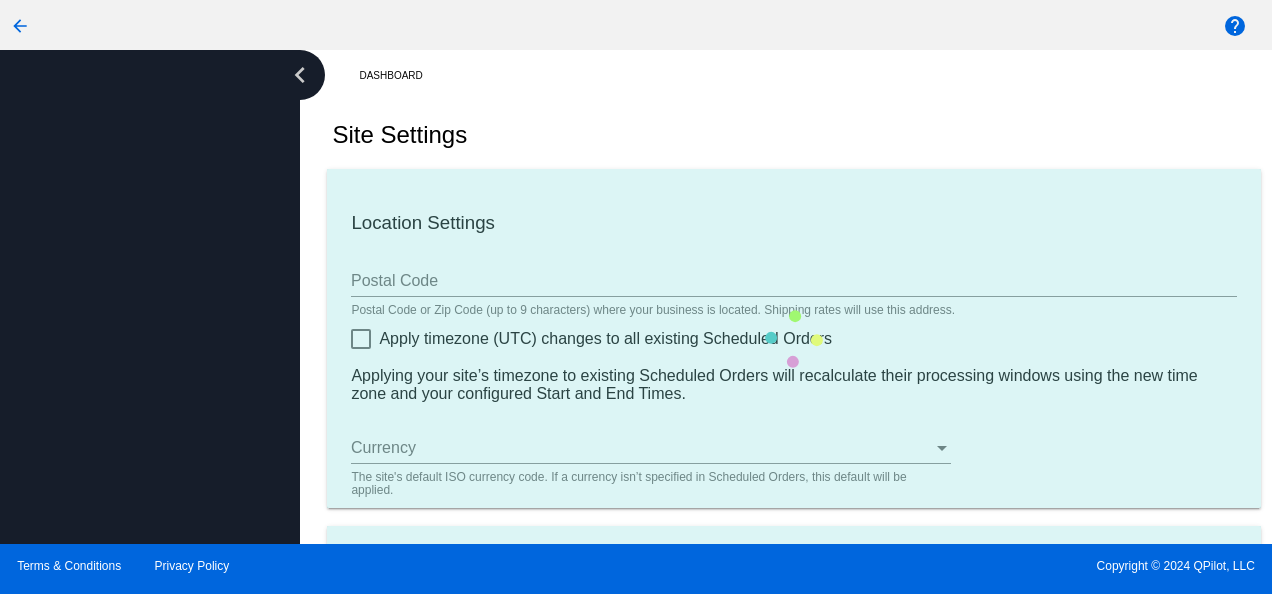 type on "00:00" 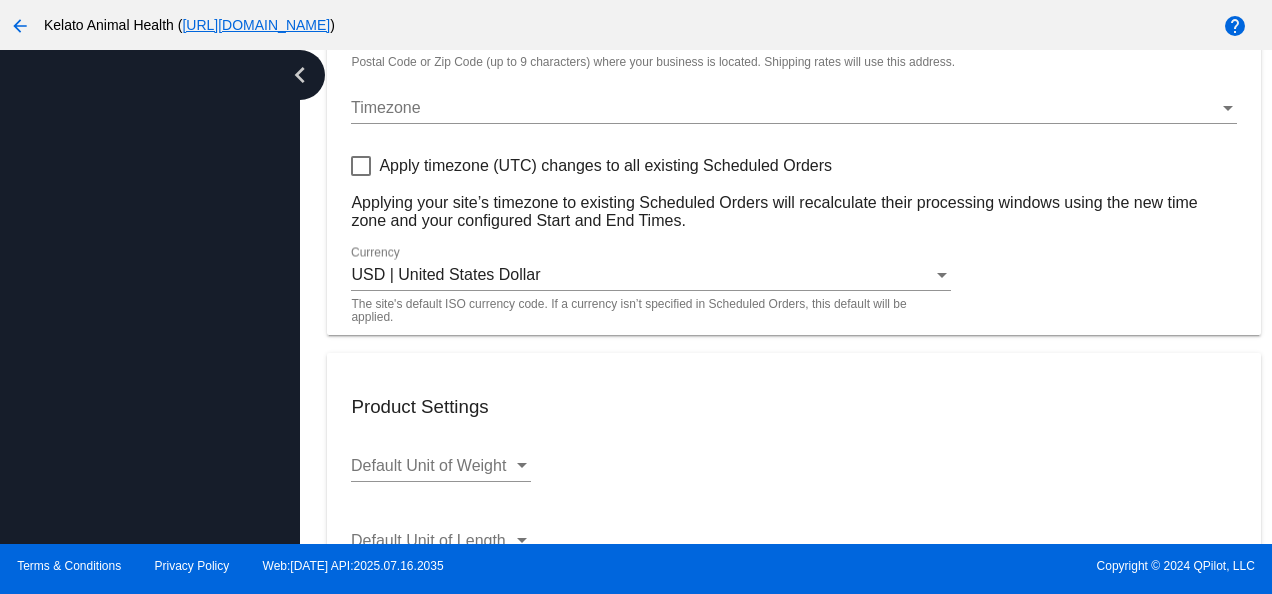 scroll, scrollTop: 300, scrollLeft: 0, axis: vertical 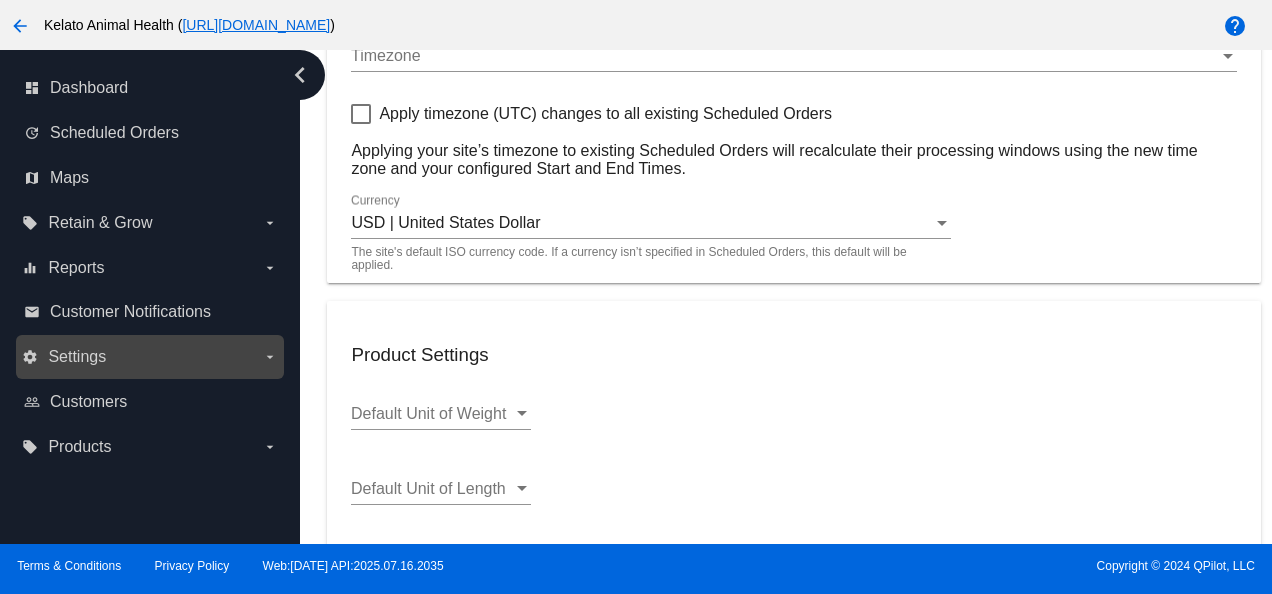 click on "settings
Settings
arrow_drop_down" at bounding box center (149, 357) 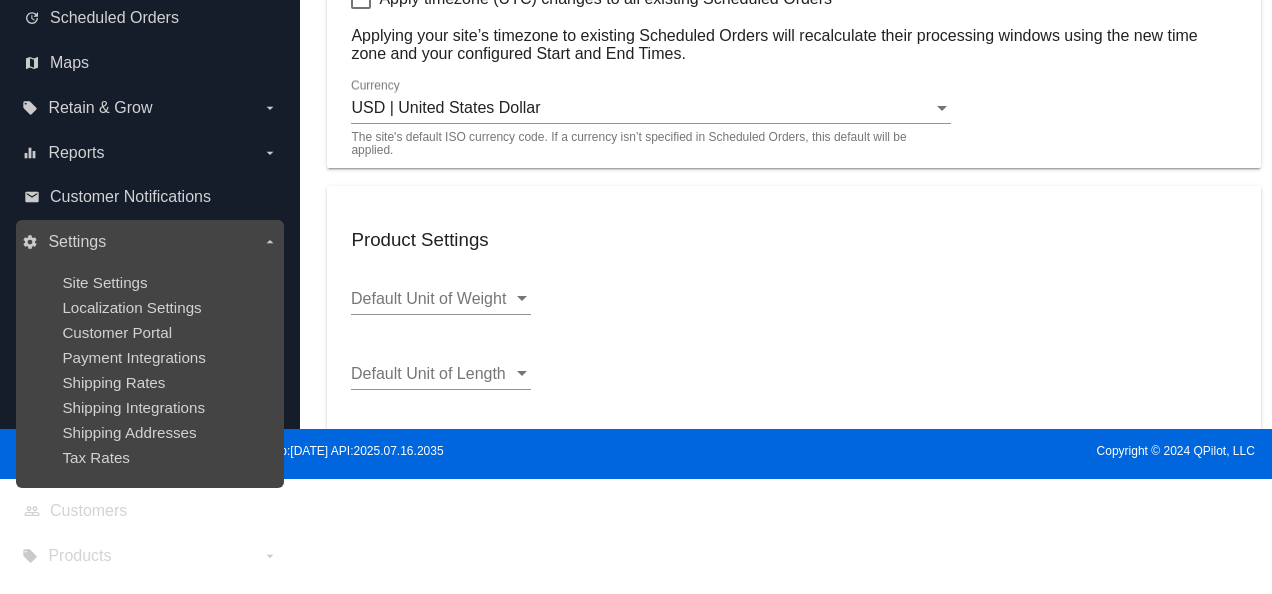 scroll, scrollTop: 123, scrollLeft: 0, axis: vertical 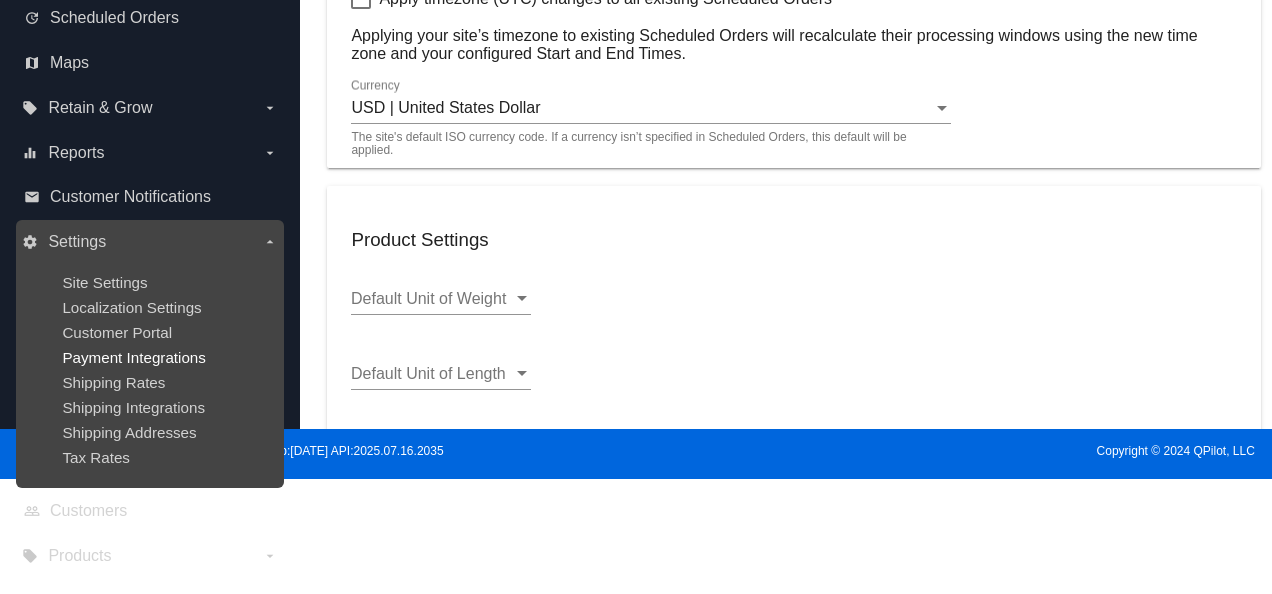click on "Payment Integrations" at bounding box center (134, 357) 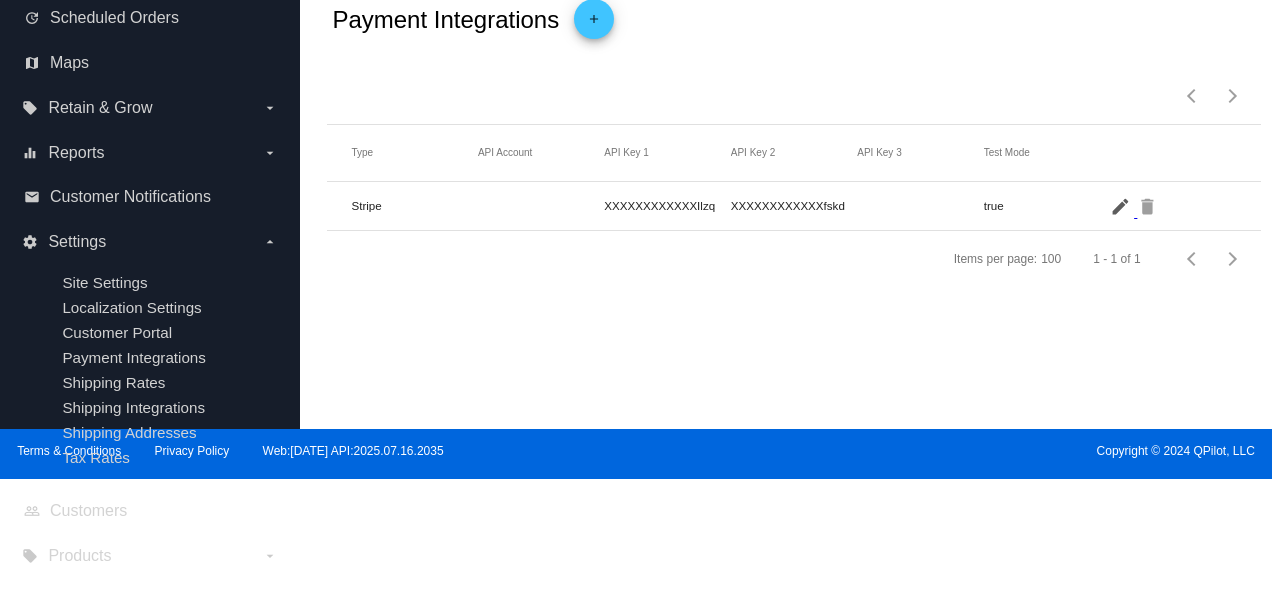 click on "edit" 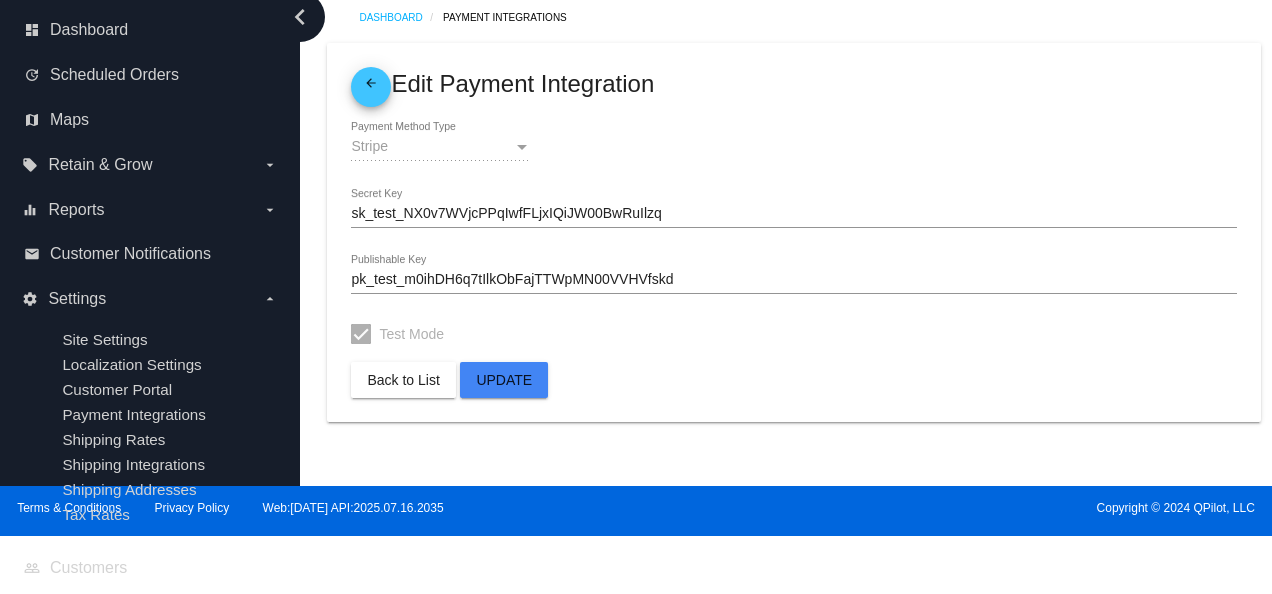 scroll, scrollTop: 123, scrollLeft: 0, axis: vertical 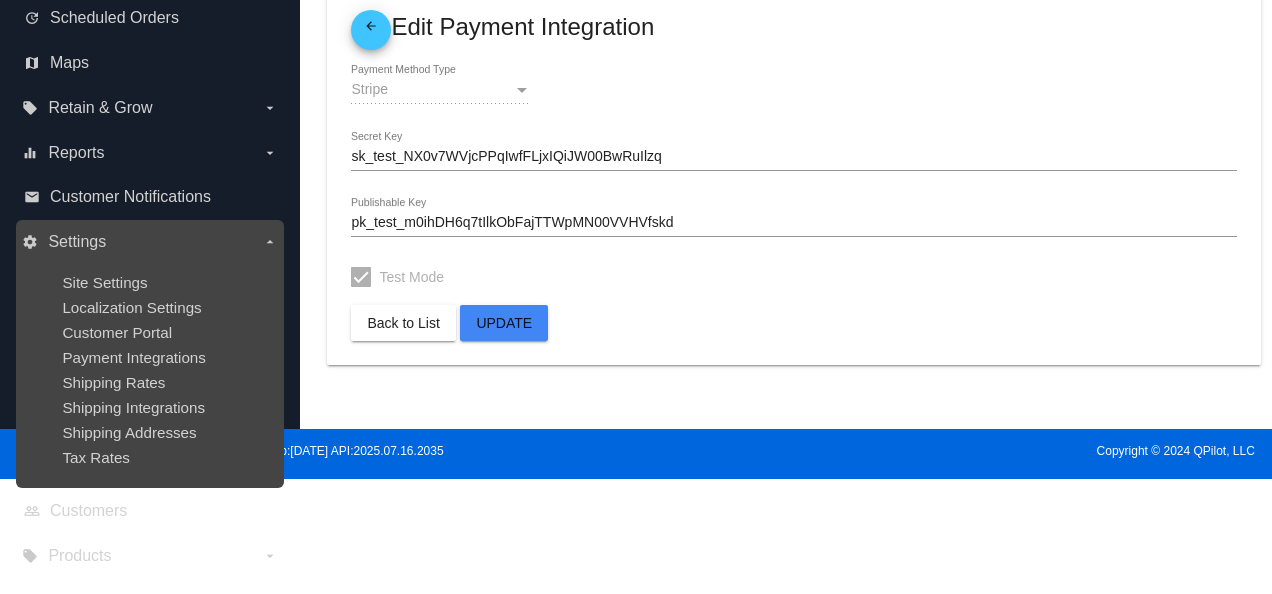 click on "settings
Settings
arrow_drop_down" at bounding box center (149, 242) 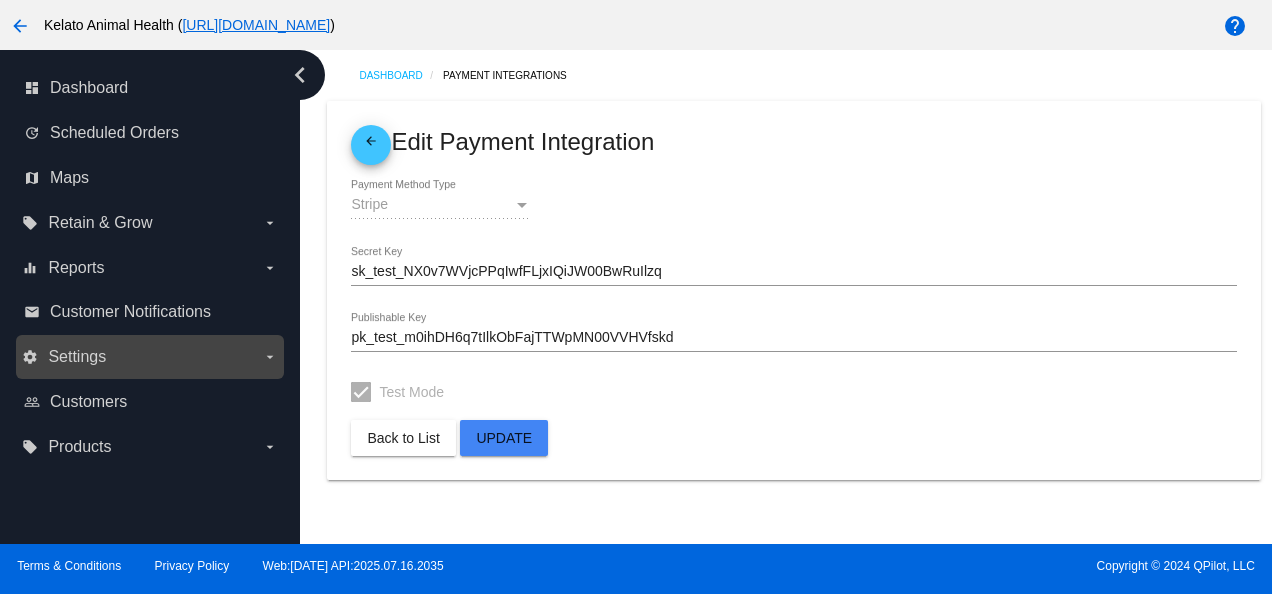 scroll, scrollTop: 0, scrollLeft: 0, axis: both 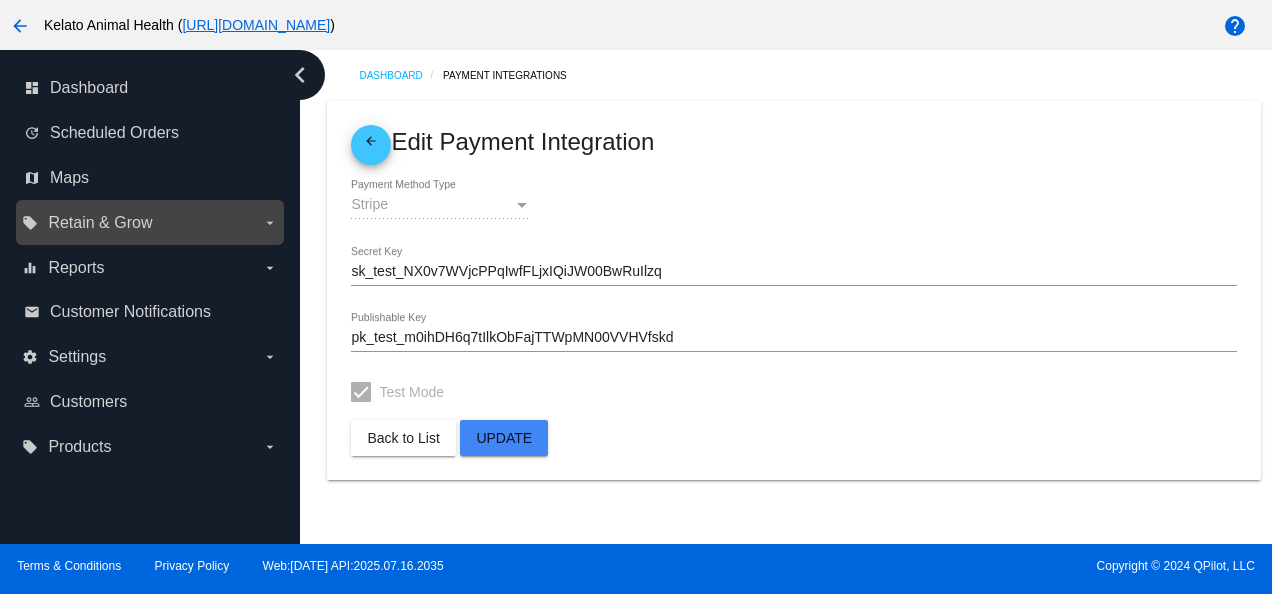 click on "local_offer
Retain & Grow
arrow_drop_down" at bounding box center [150, 222] 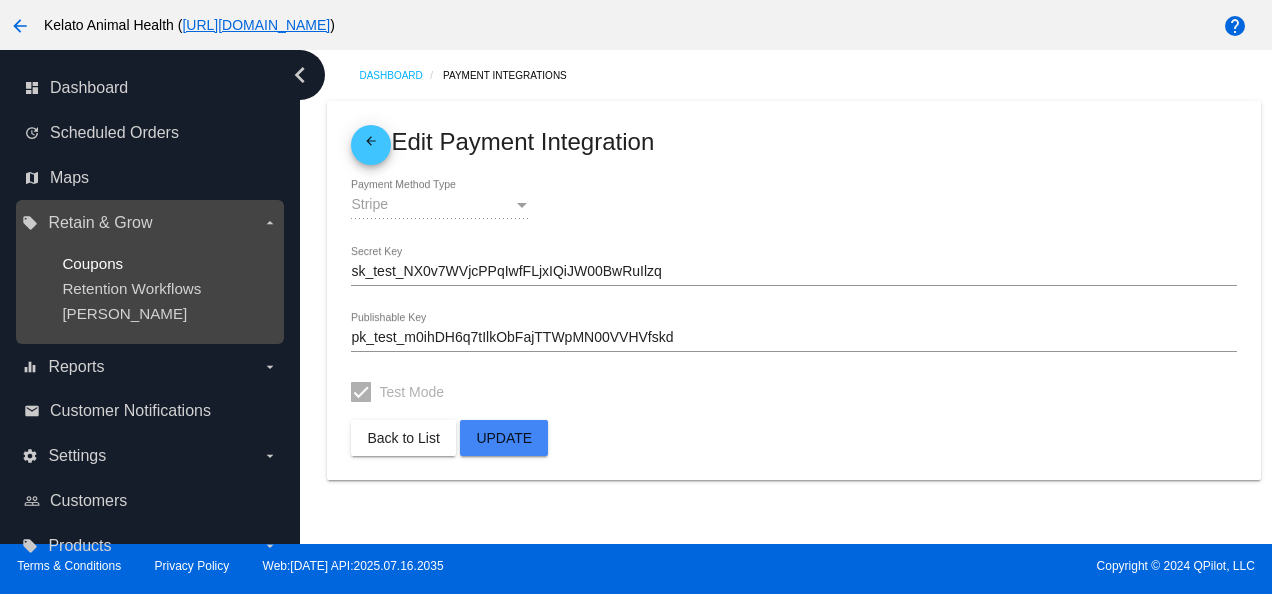 click on "Coupons" at bounding box center (92, 263) 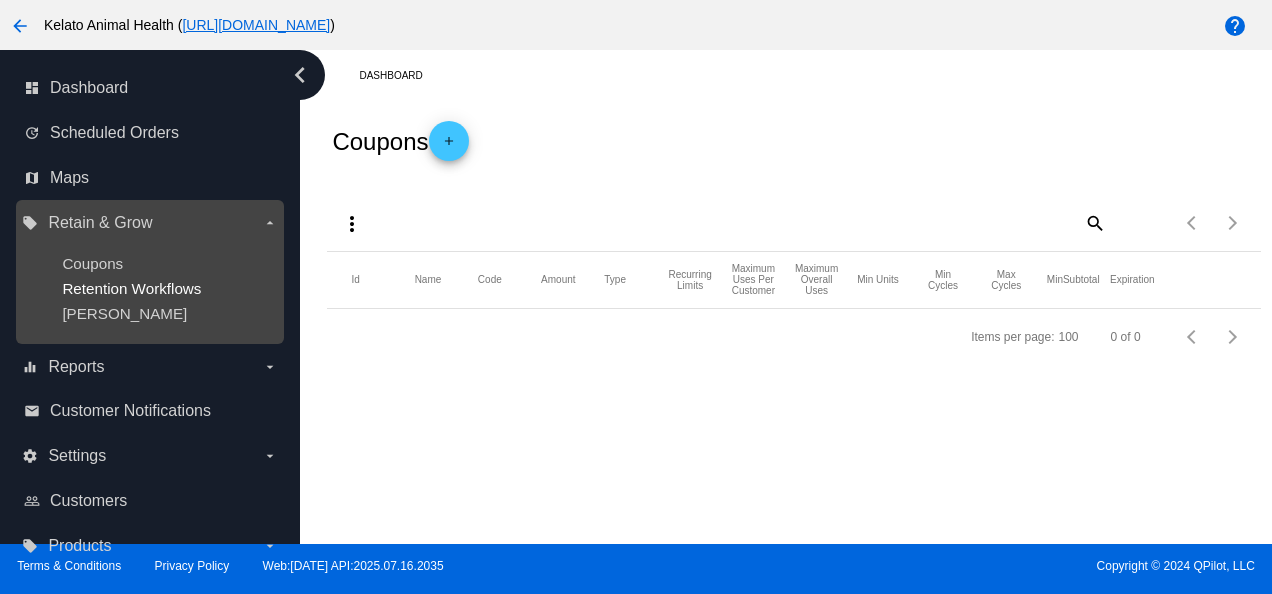 click on "Retention Workflows" at bounding box center (131, 288) 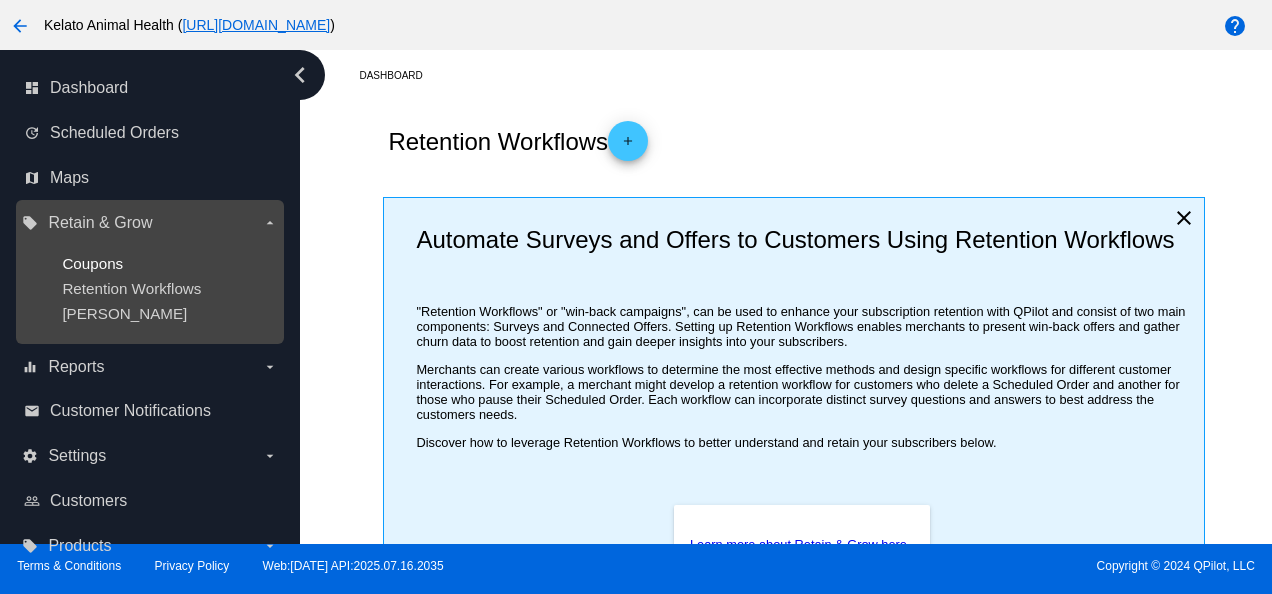 drag, startPoint x: 102, startPoint y: 264, endPoint x: 112, endPoint y: 271, distance: 12.206555 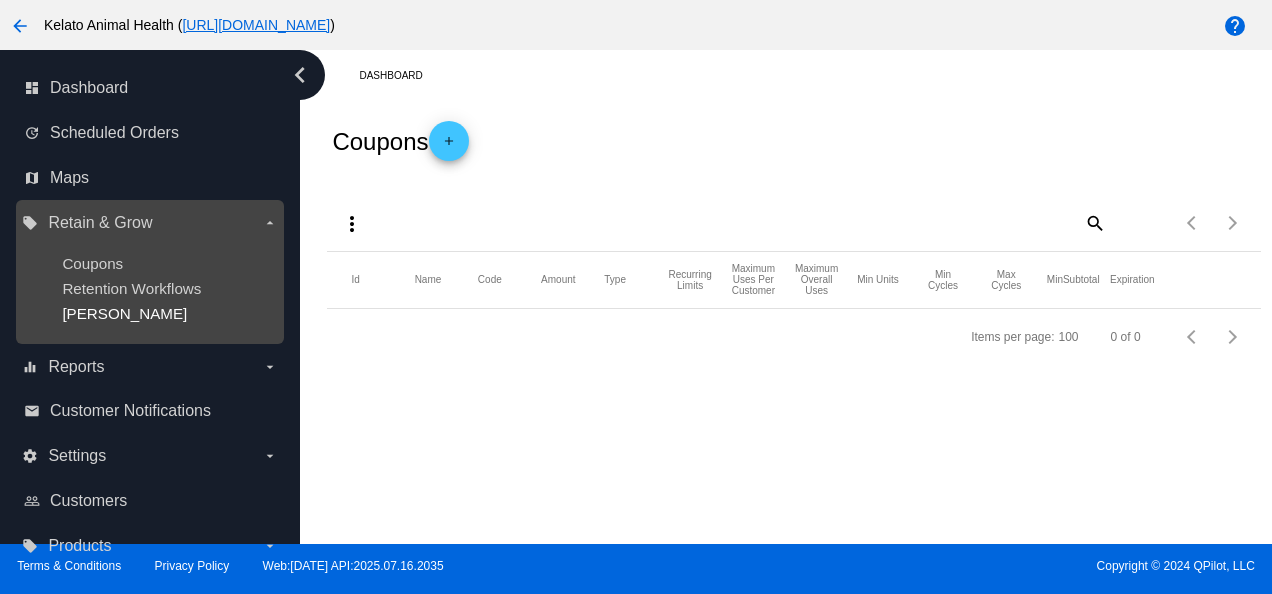 click on "[PERSON_NAME]" at bounding box center (124, 313) 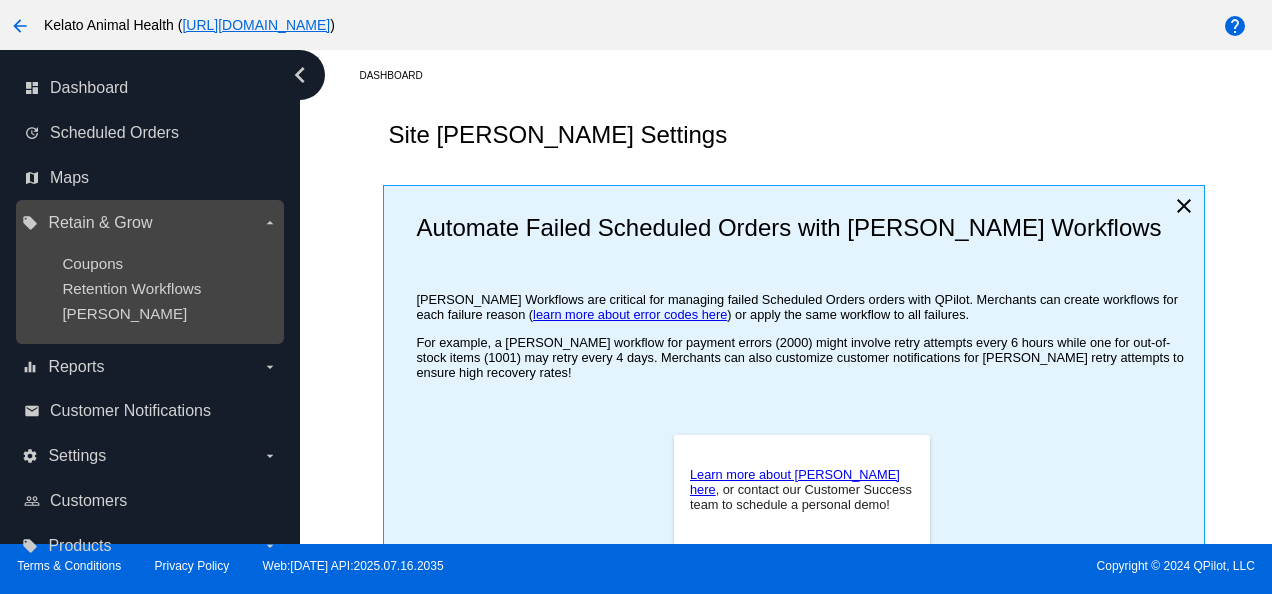 type on "If no changes are made, we will automatically retry processing your {{ScheduledOrder}} in {{NextDunningHours}} hours." 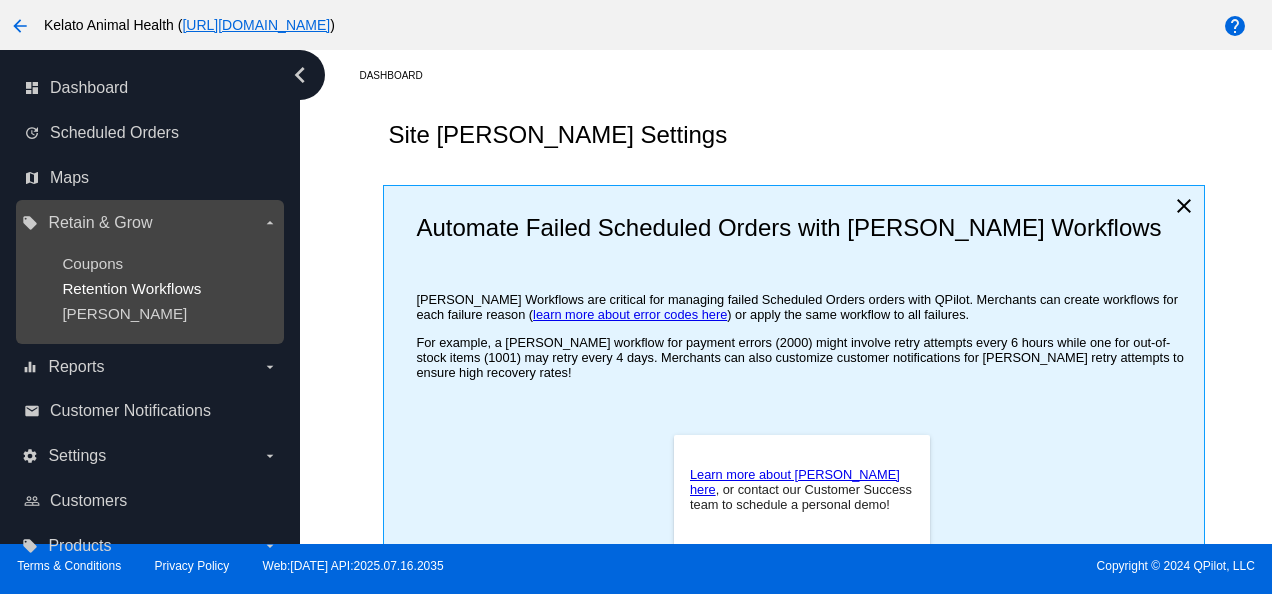 click on "Retention Workflows" at bounding box center (131, 288) 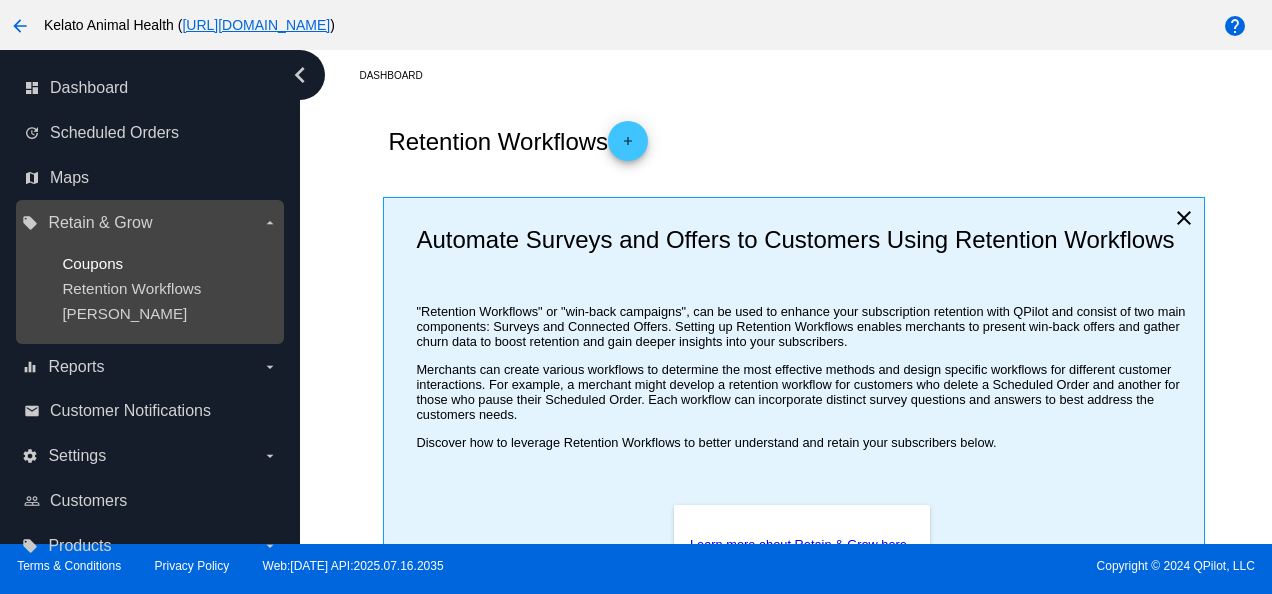 click on "Coupons" at bounding box center [92, 263] 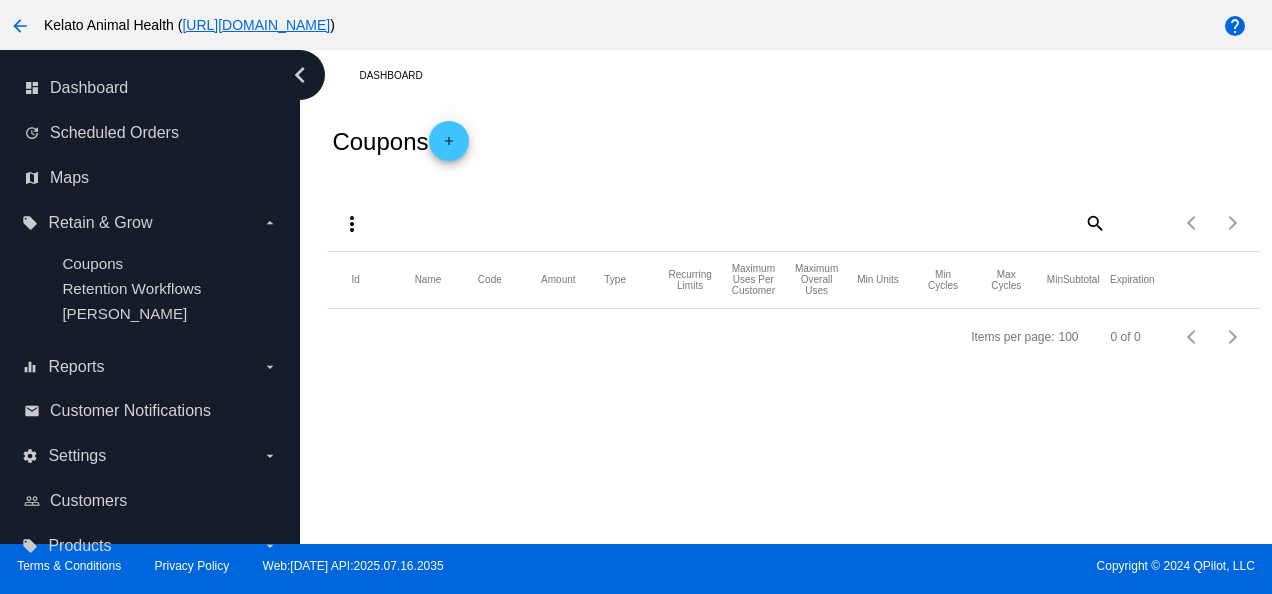 click on "add" 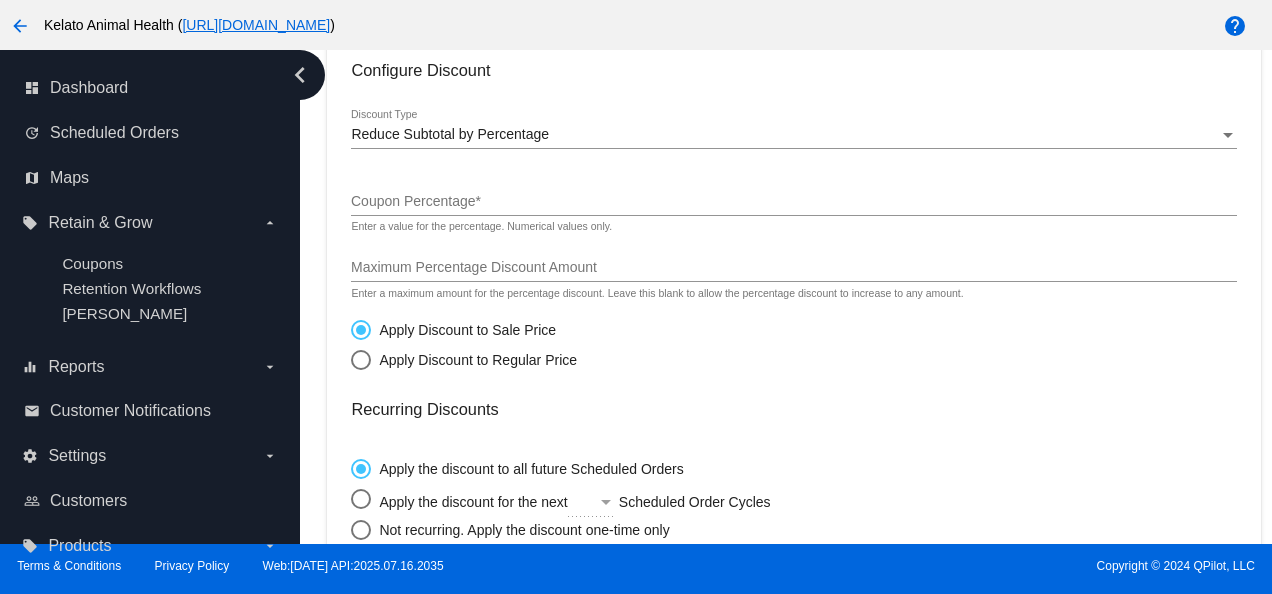 scroll, scrollTop: 289, scrollLeft: 0, axis: vertical 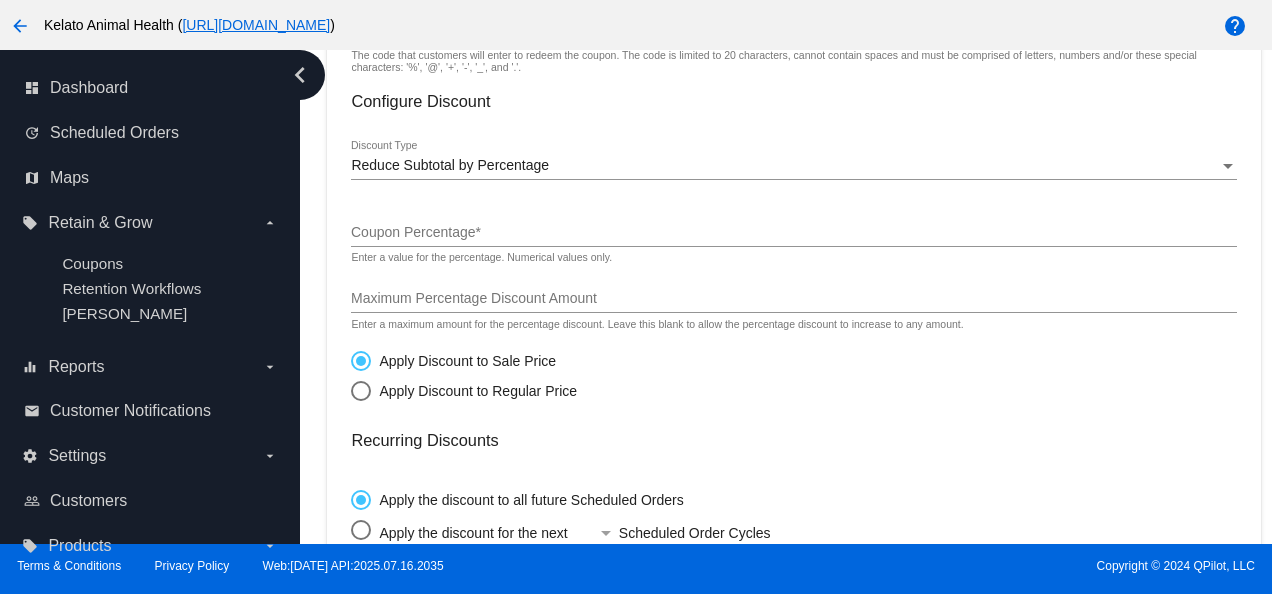 click on "Reduce Subtotal by Percentage" at bounding box center [450, 165] 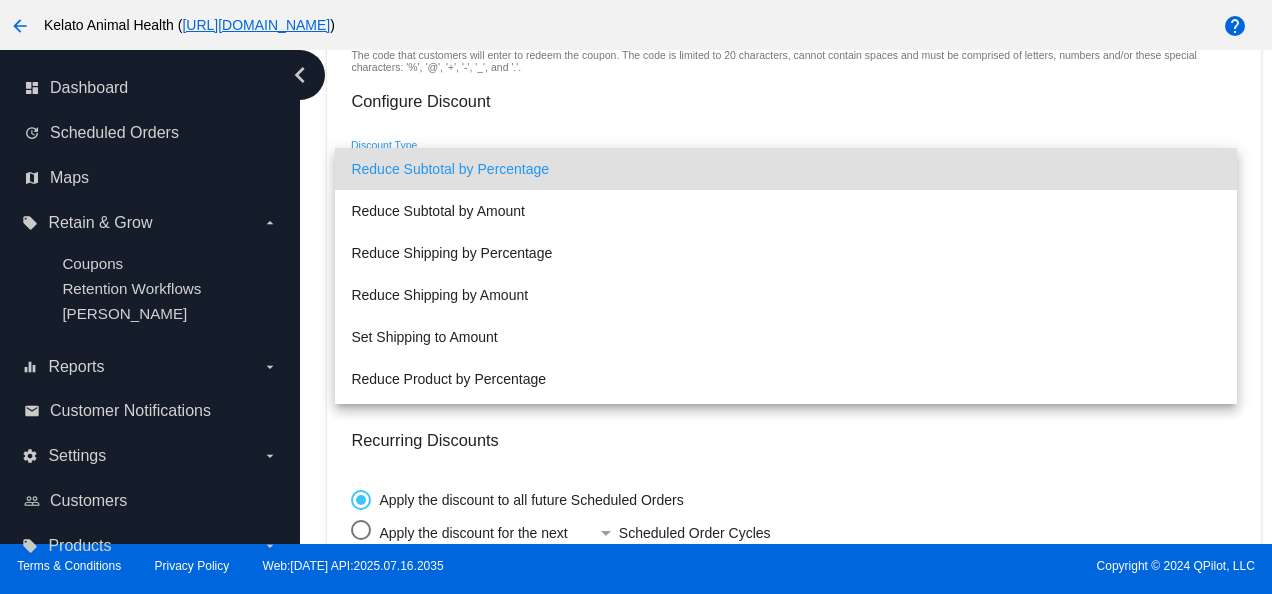 click on "Reduce Subtotal by Percentage" at bounding box center [786, 169] 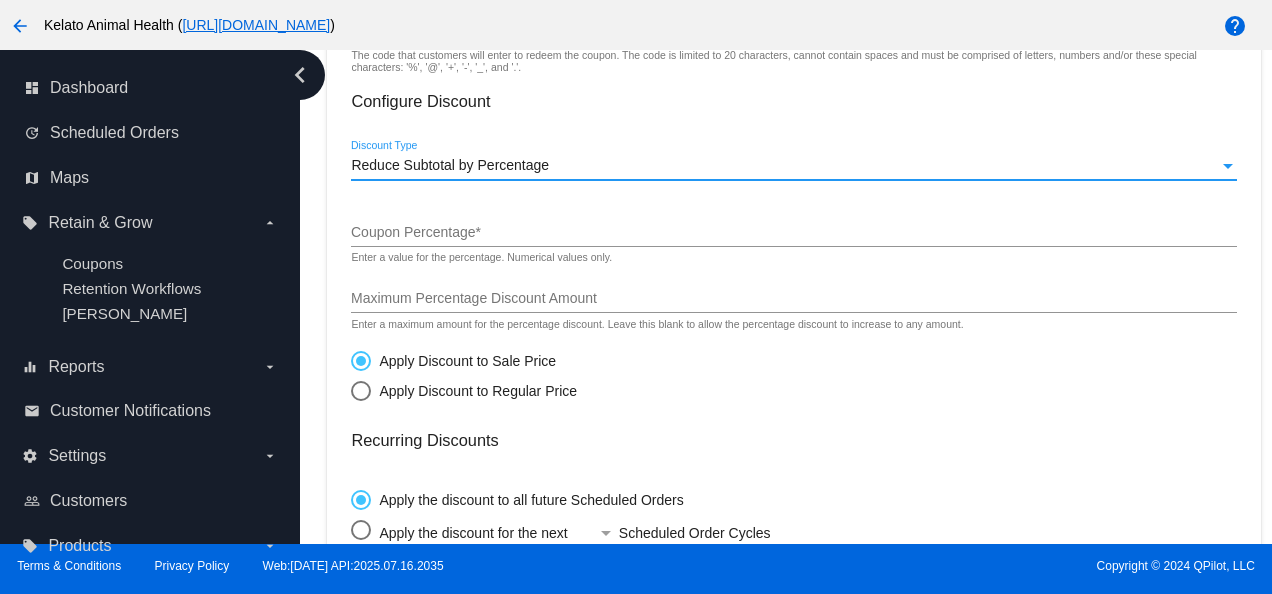click on "Coupon Percentage  *" at bounding box center [793, 233] 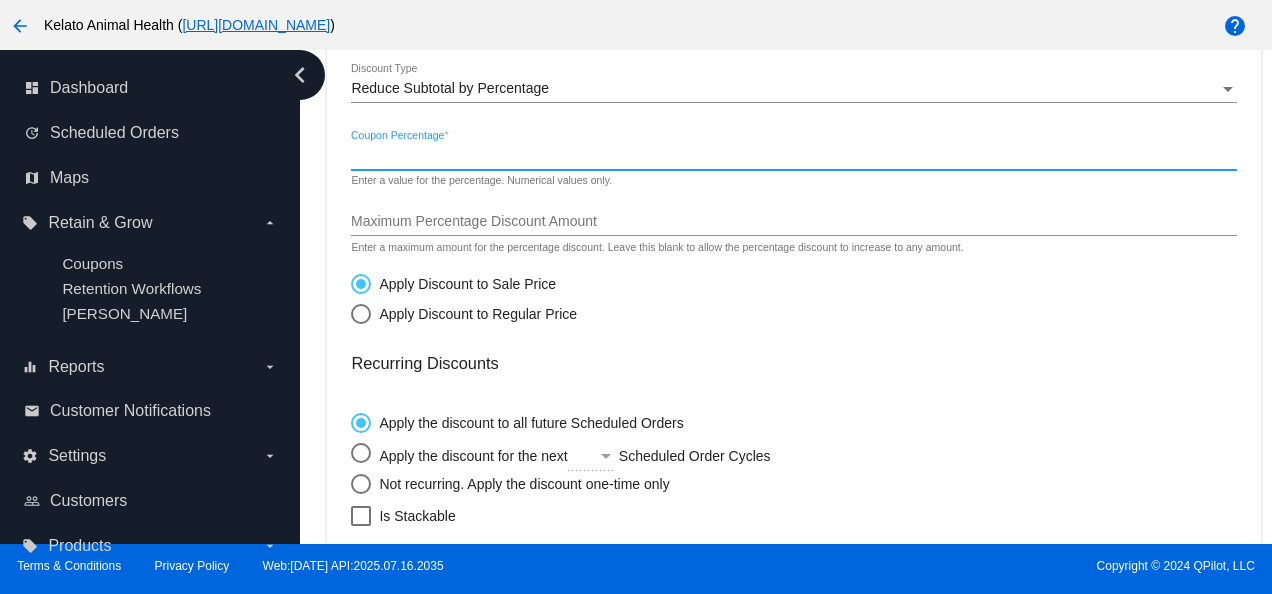 scroll, scrollTop: 389, scrollLeft: 0, axis: vertical 